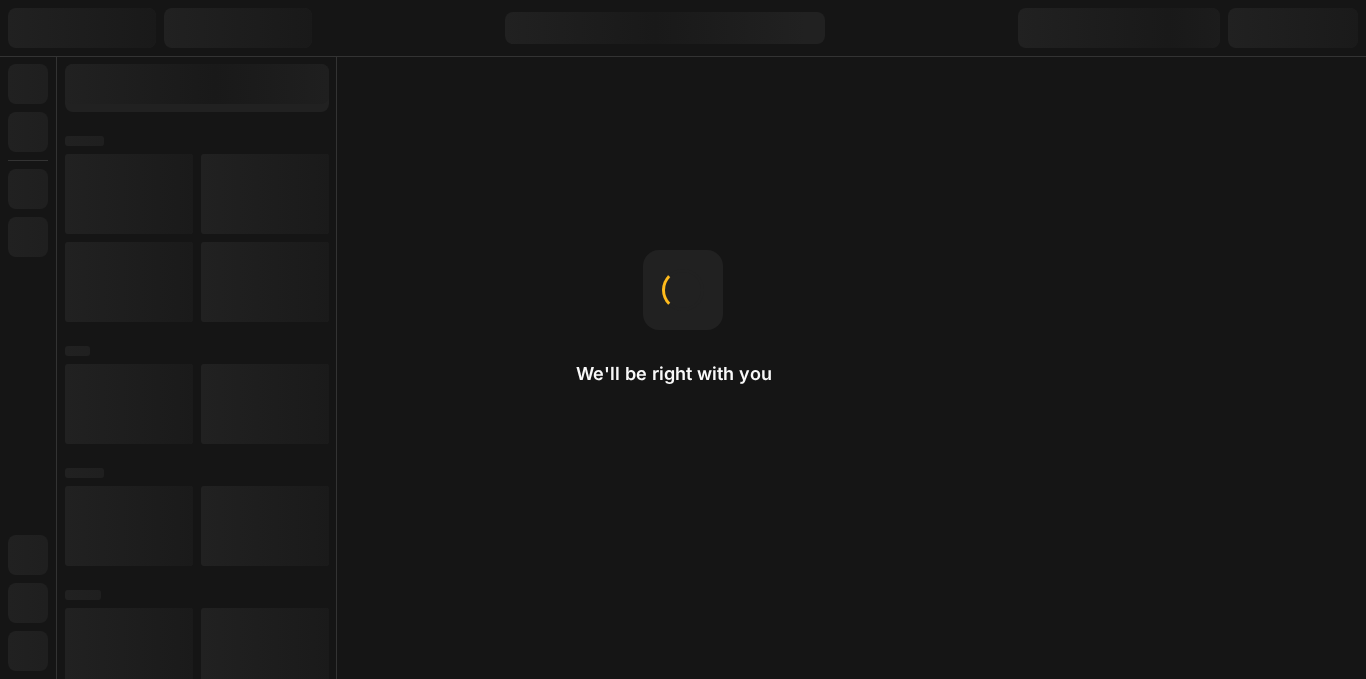 scroll, scrollTop: 0, scrollLeft: 0, axis: both 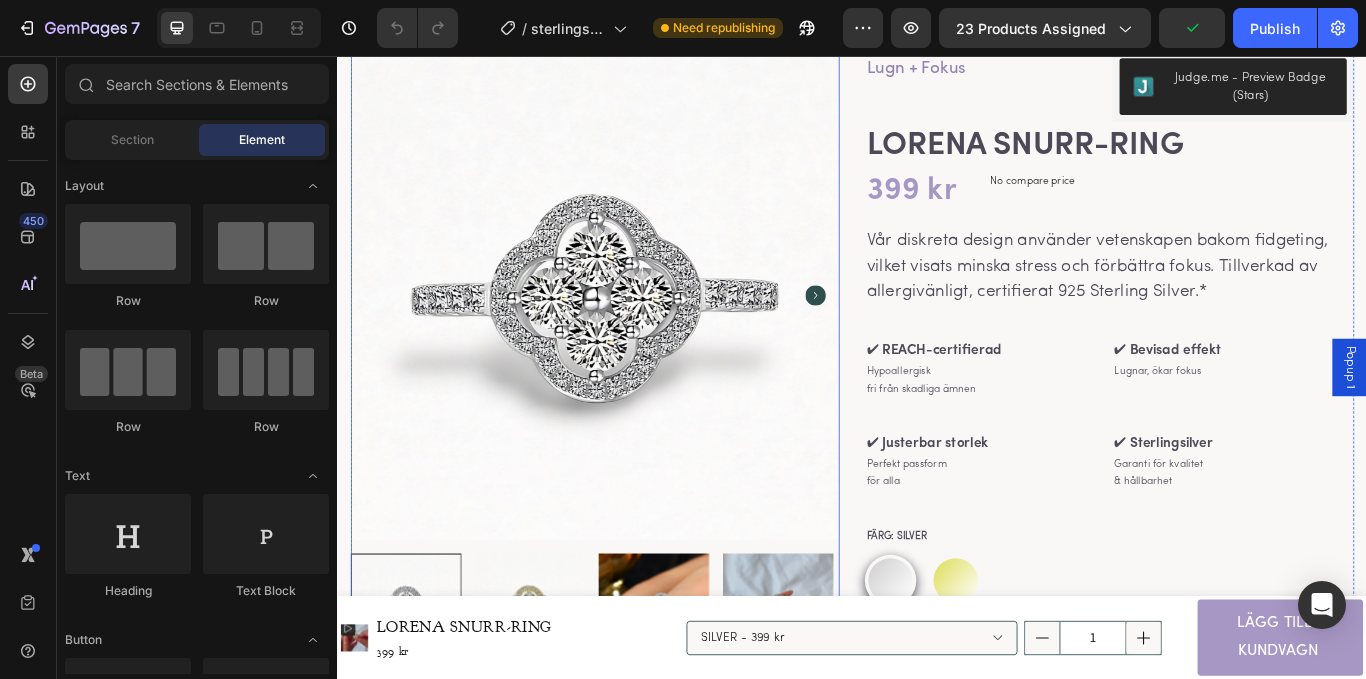 click 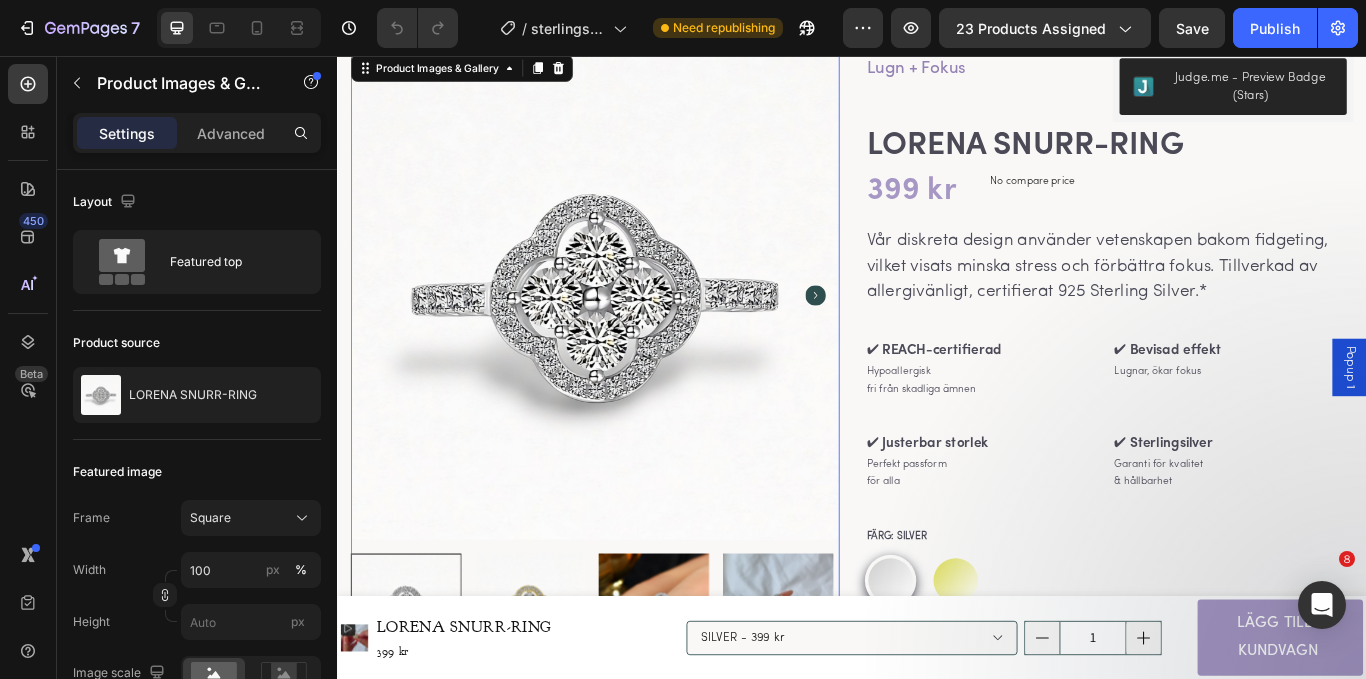 scroll, scrollTop: 97, scrollLeft: 0, axis: vertical 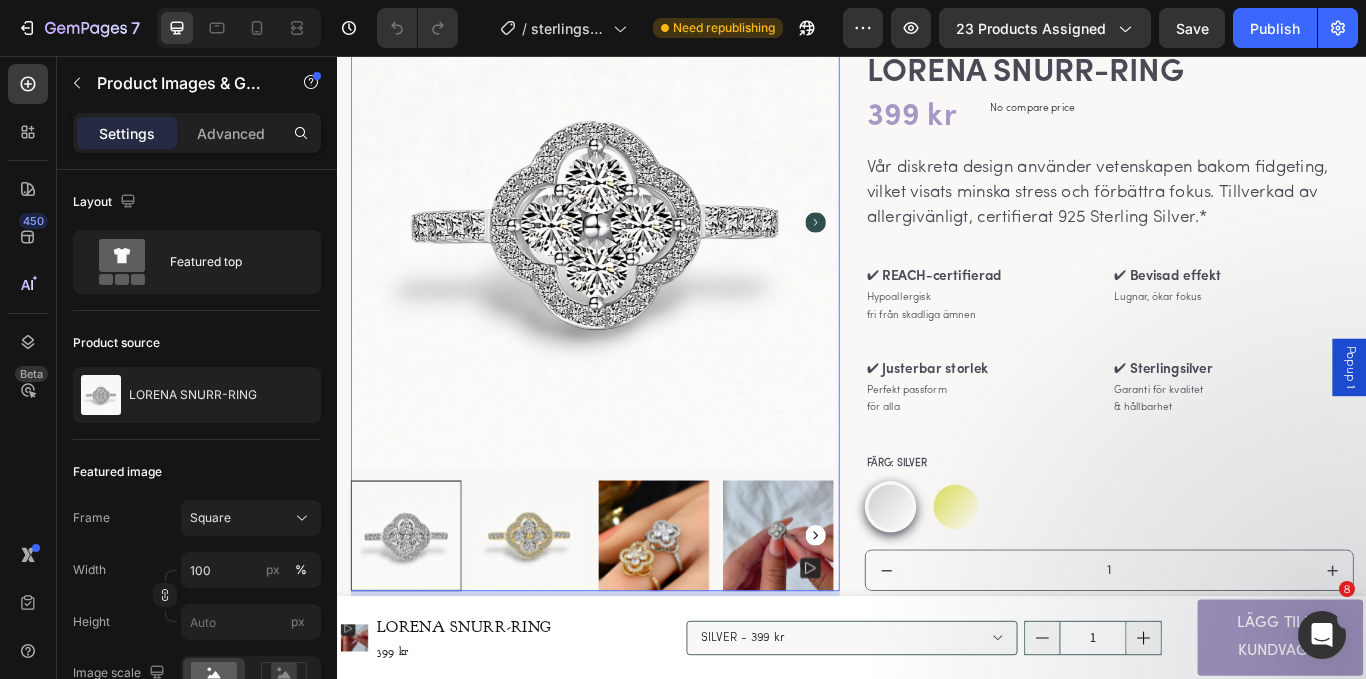 click at bounding box center (850, 615) 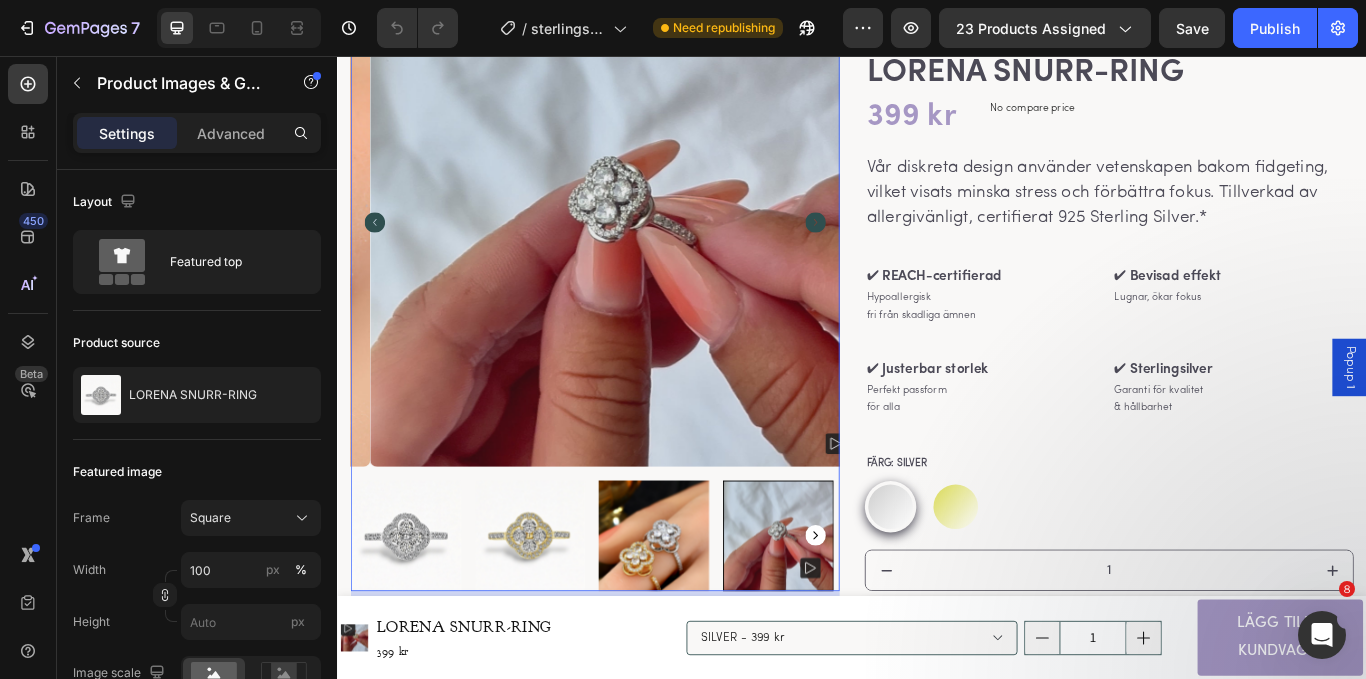 click 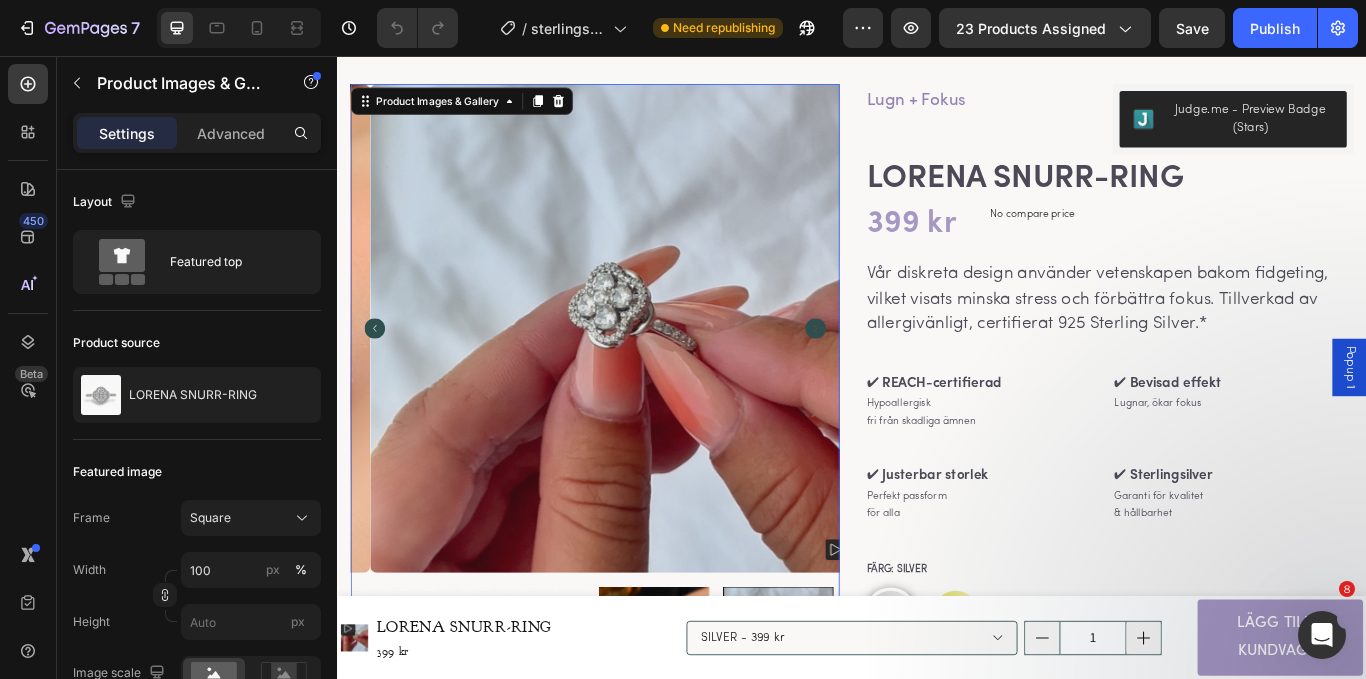 scroll, scrollTop: 238, scrollLeft: 0, axis: vertical 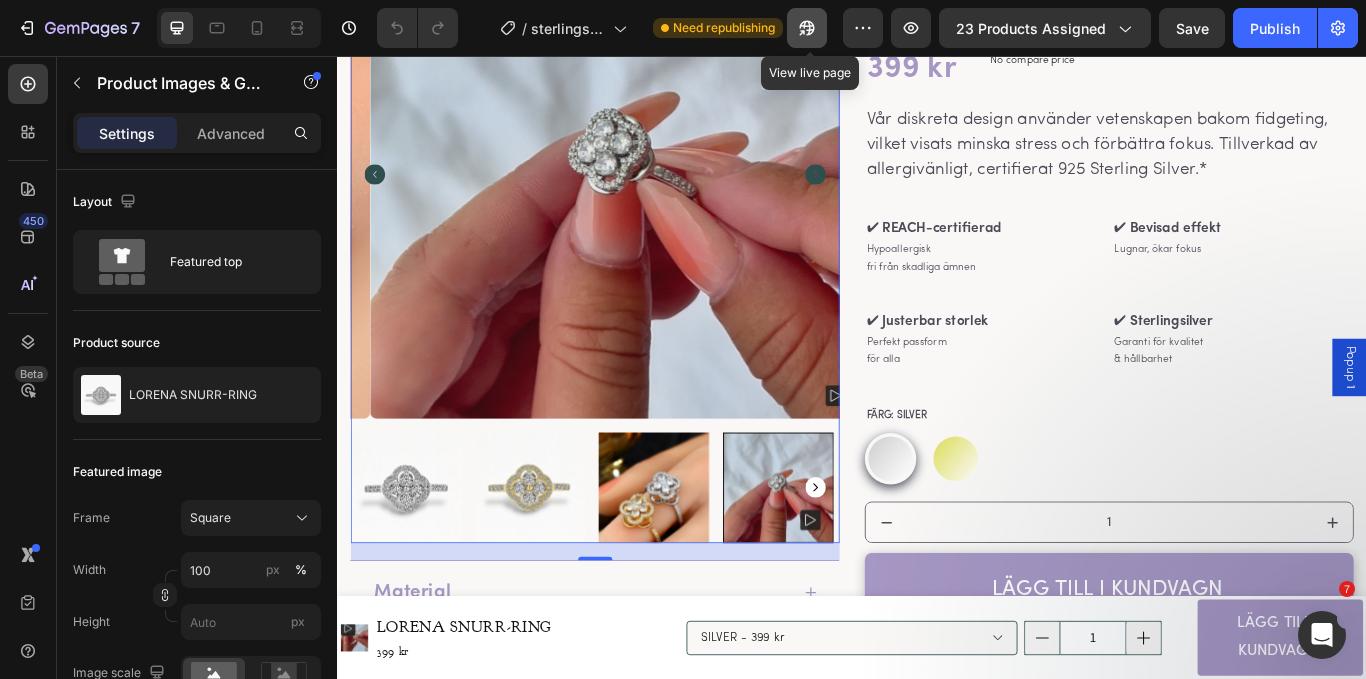 click 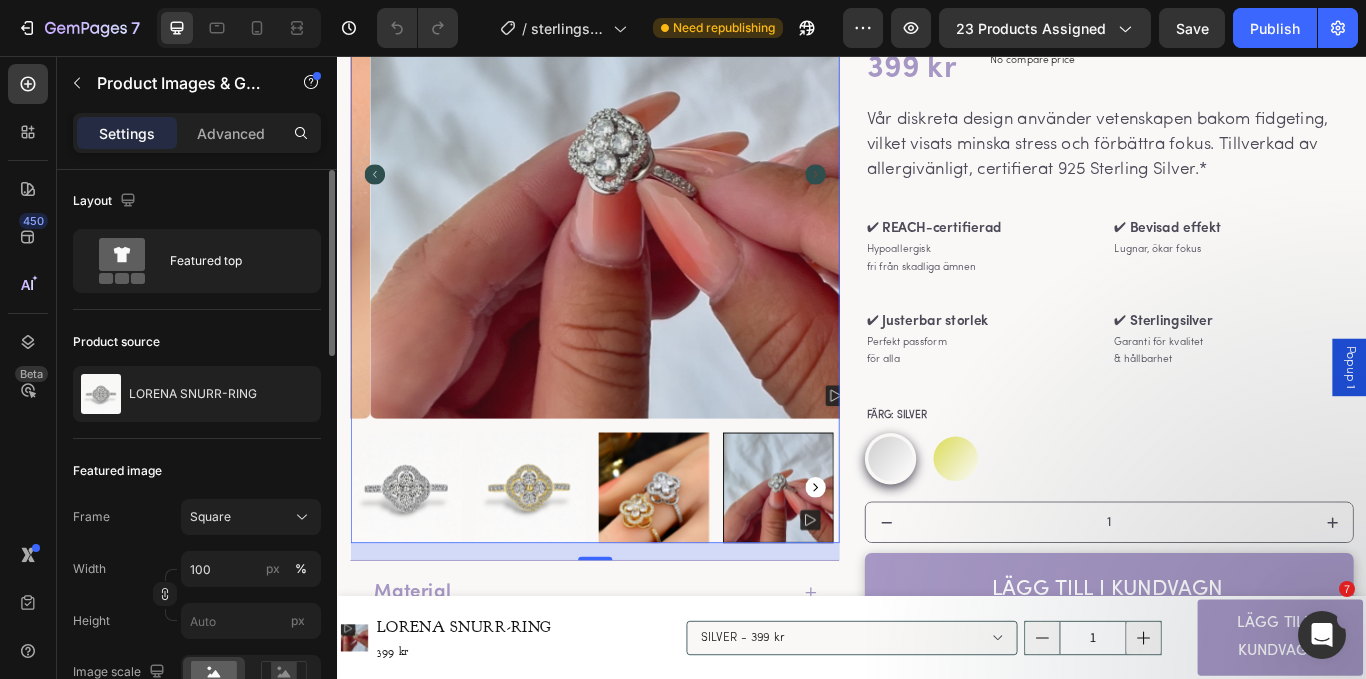 scroll, scrollTop: 0, scrollLeft: 0, axis: both 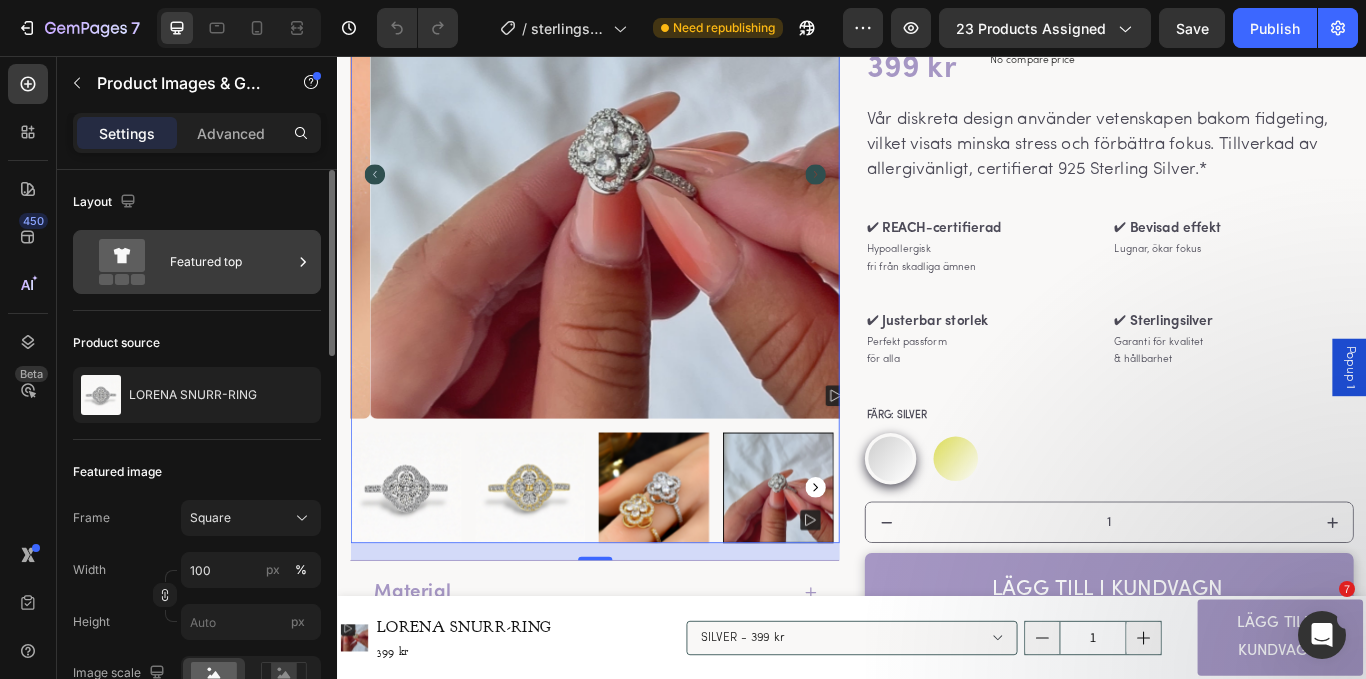 click on "Featured top" at bounding box center [231, 262] 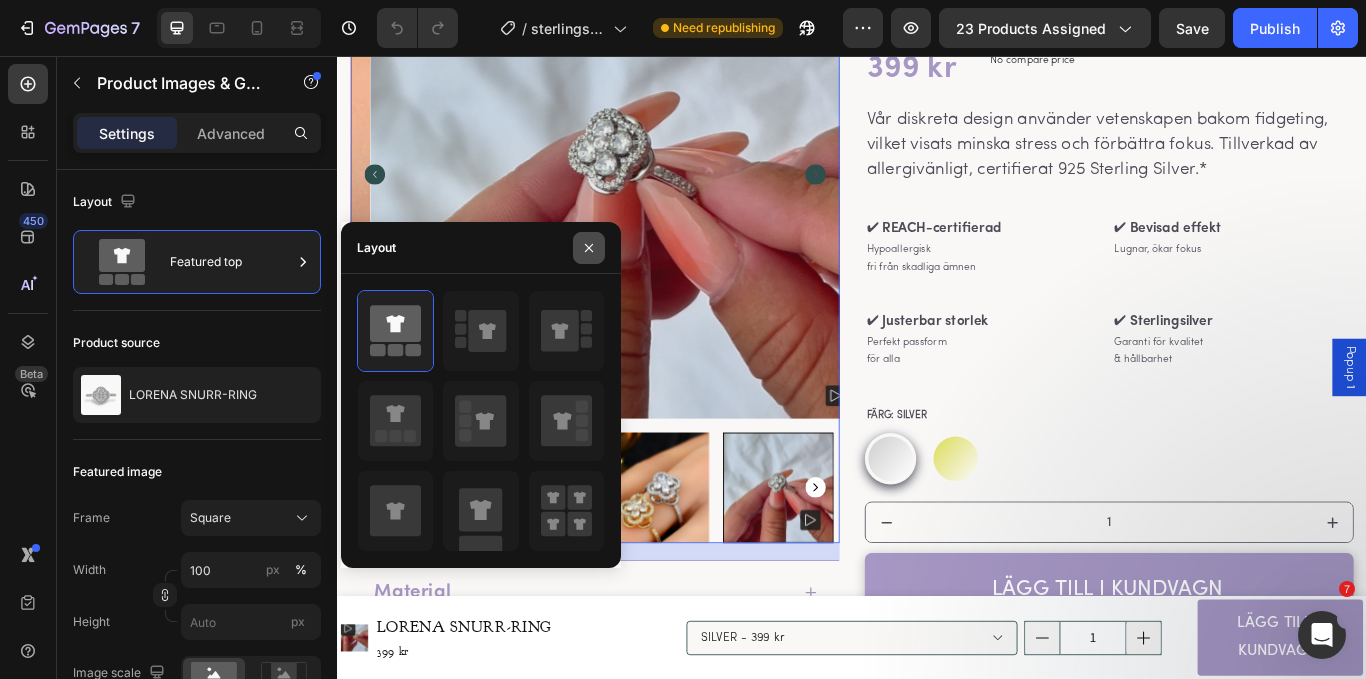 click 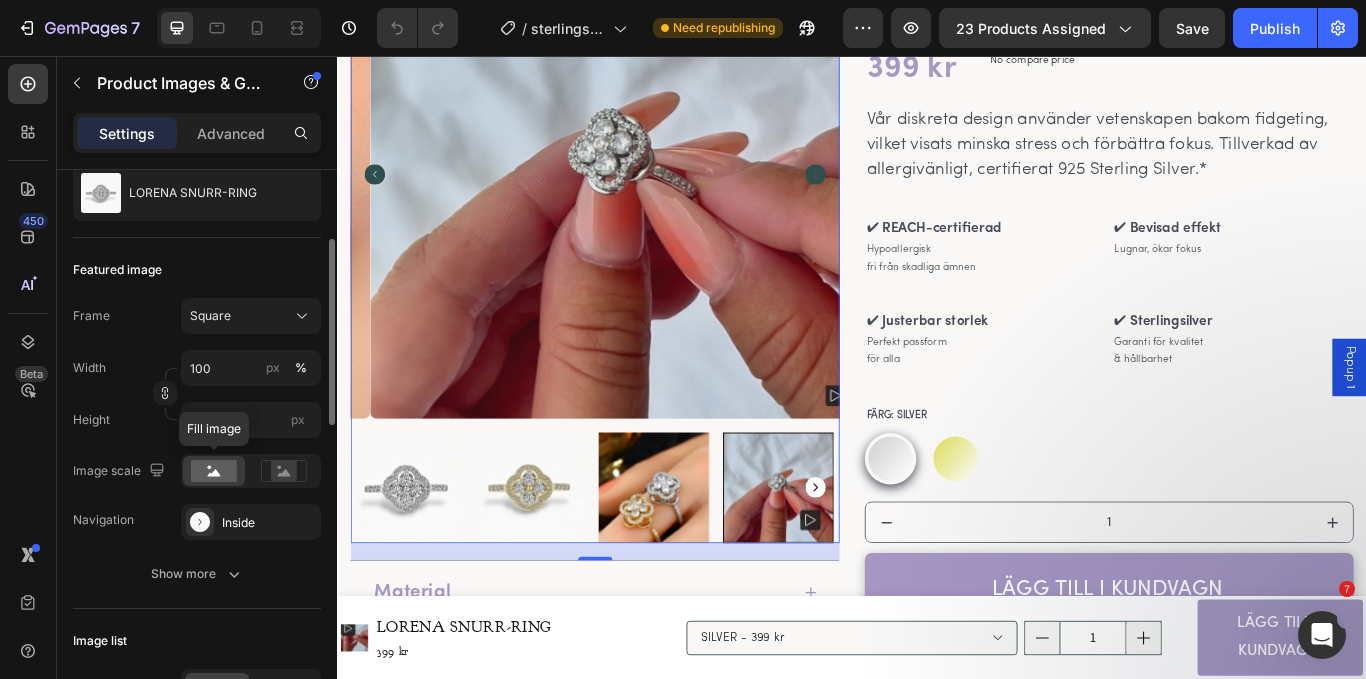 scroll, scrollTop: 204, scrollLeft: 0, axis: vertical 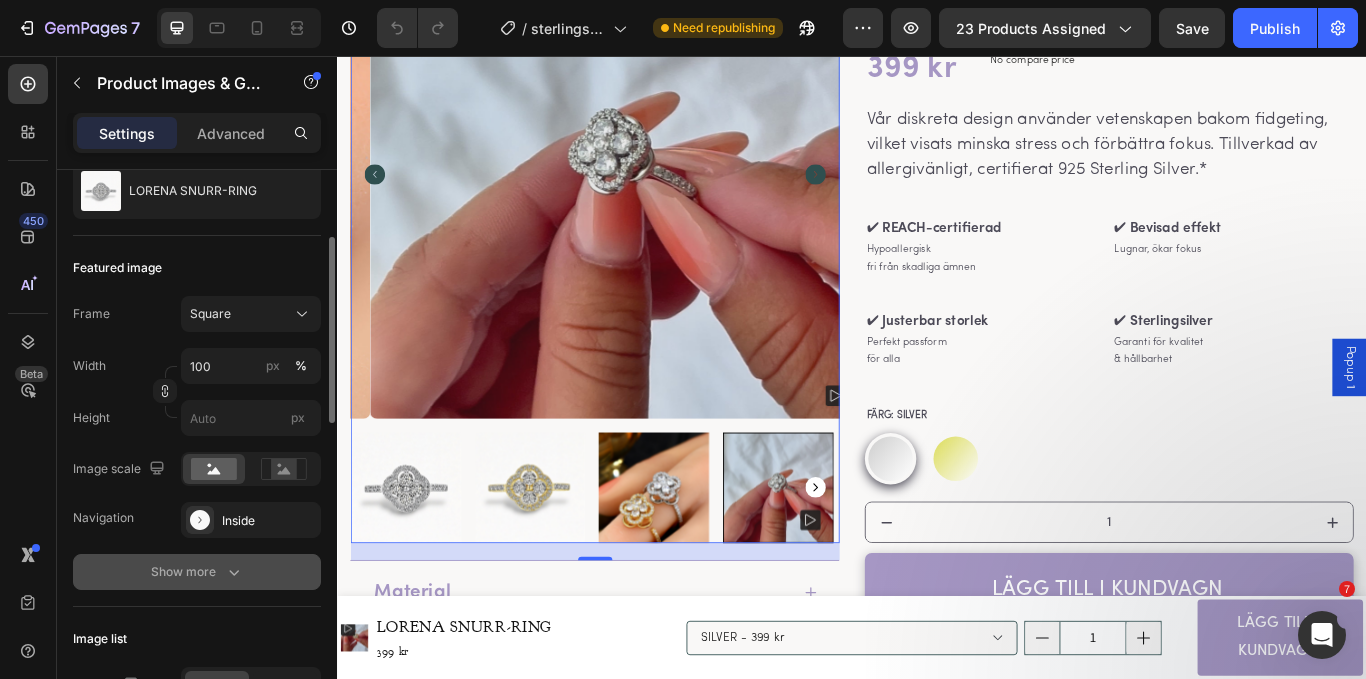 click on "Show more" at bounding box center (197, 572) 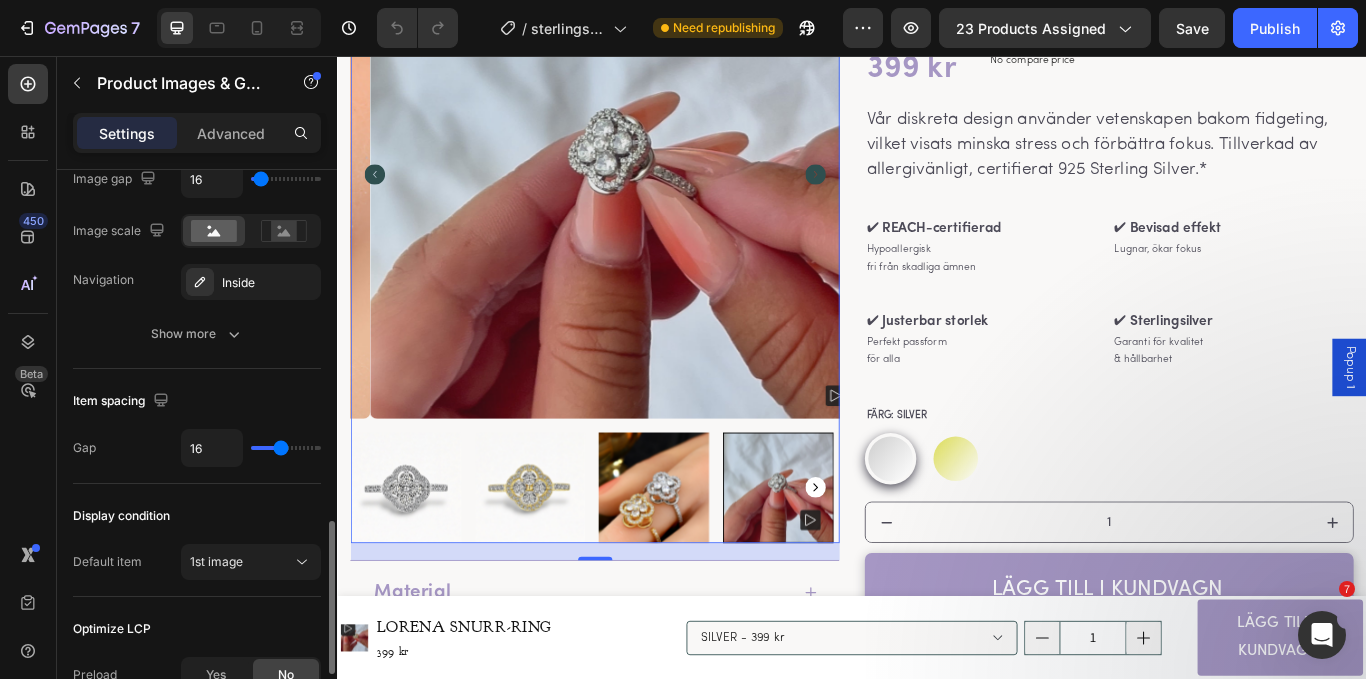 scroll, scrollTop: 1286, scrollLeft: 0, axis: vertical 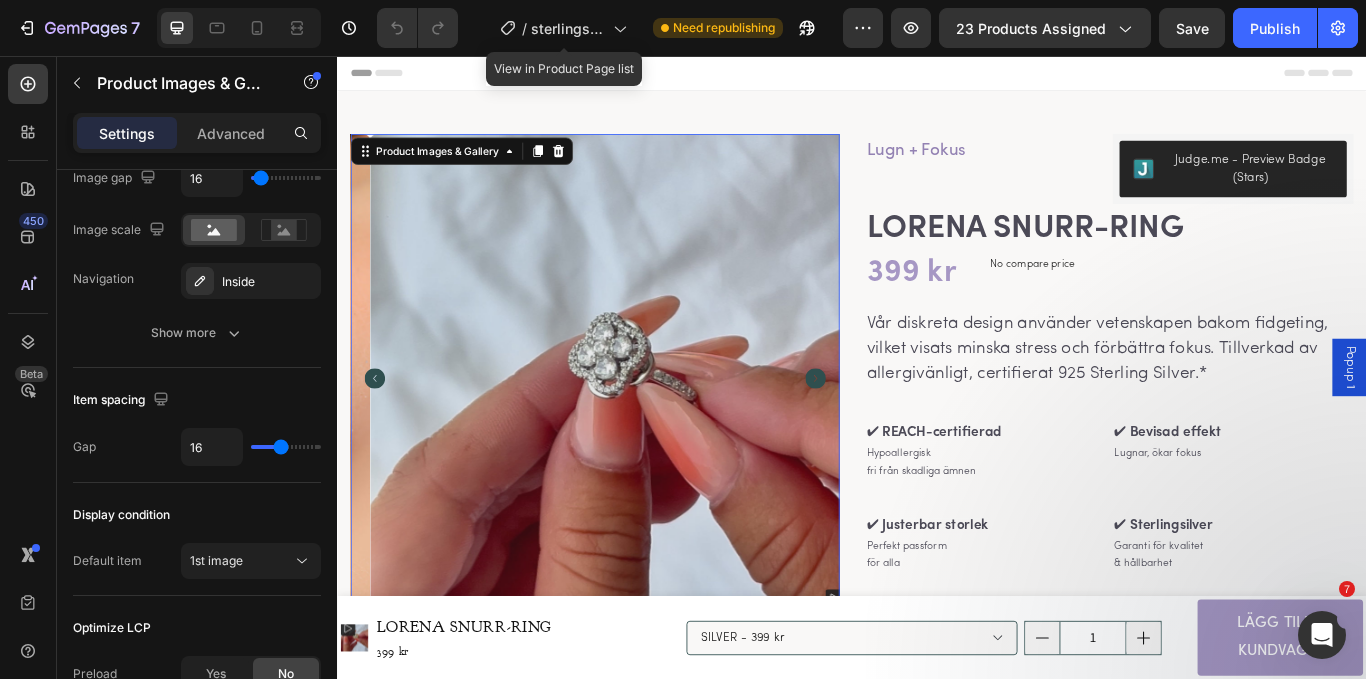 click on "/  sterlingsilver - produktsida" 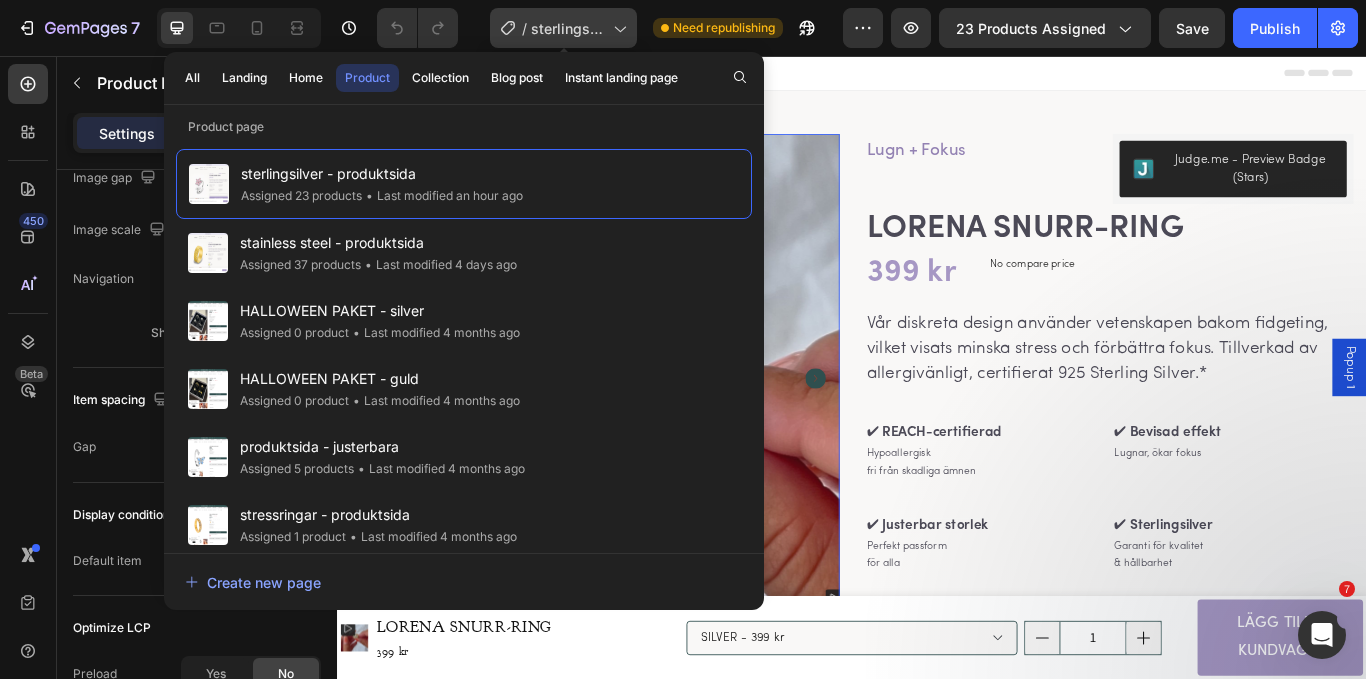 click on "/  sterlingsilver - produktsida" 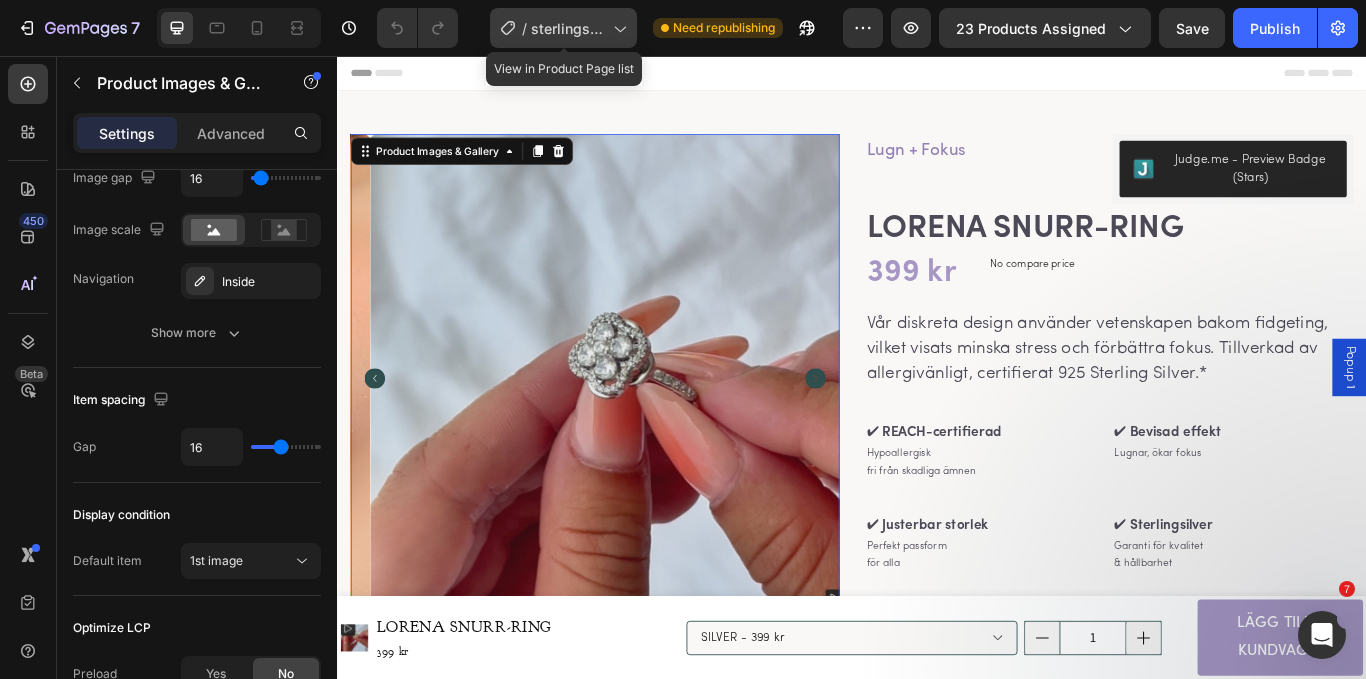 click 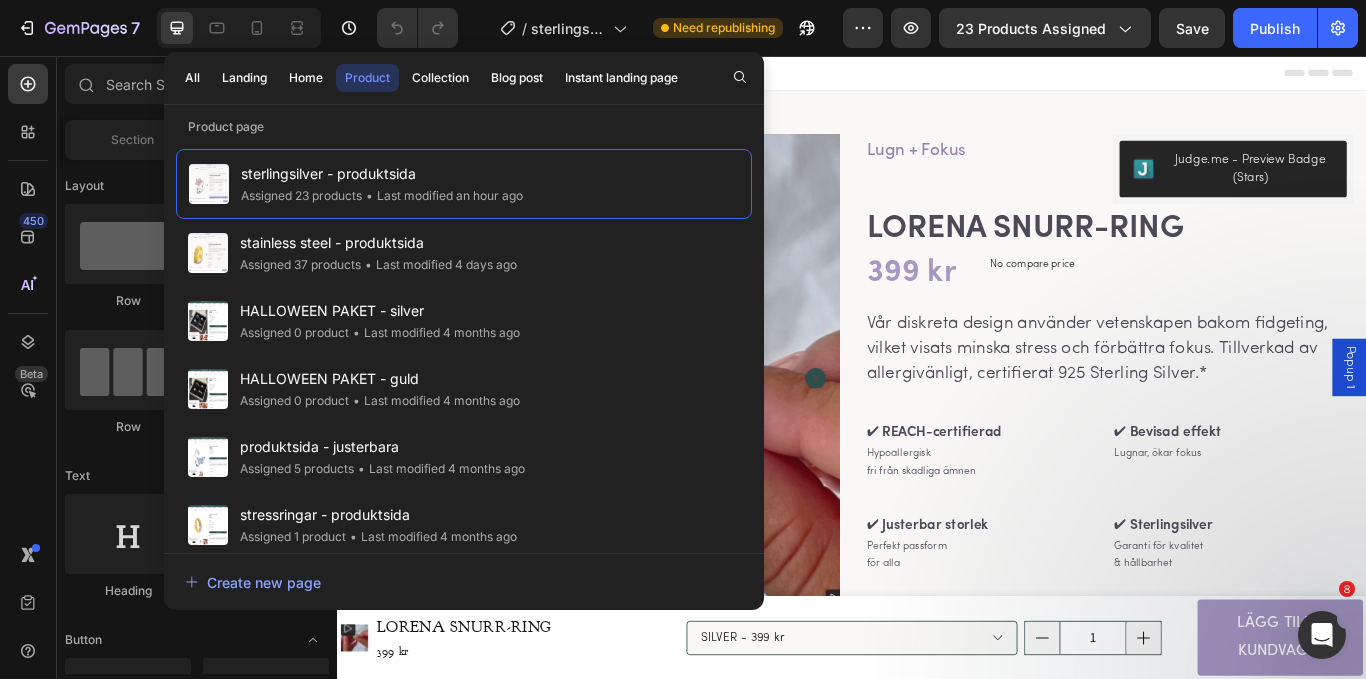 click on "Header" at bounding box center [937, 76] 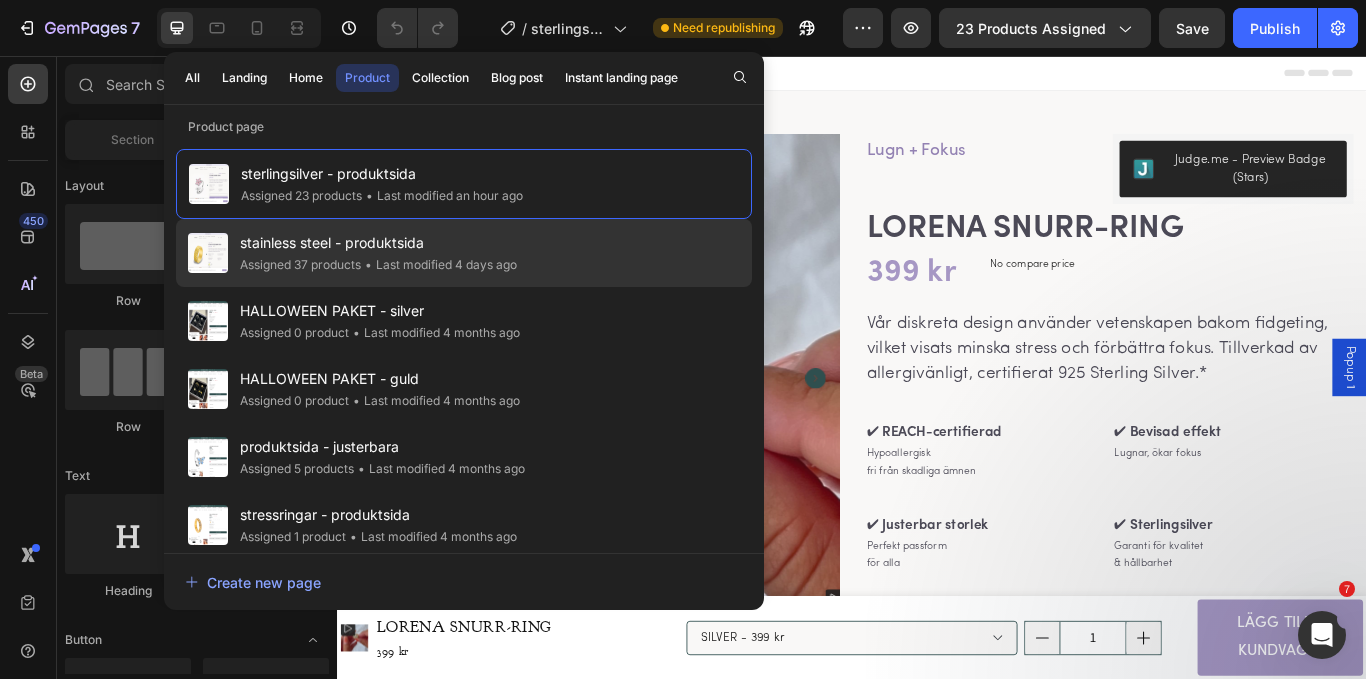 click on "• Last modified 4 days ago" 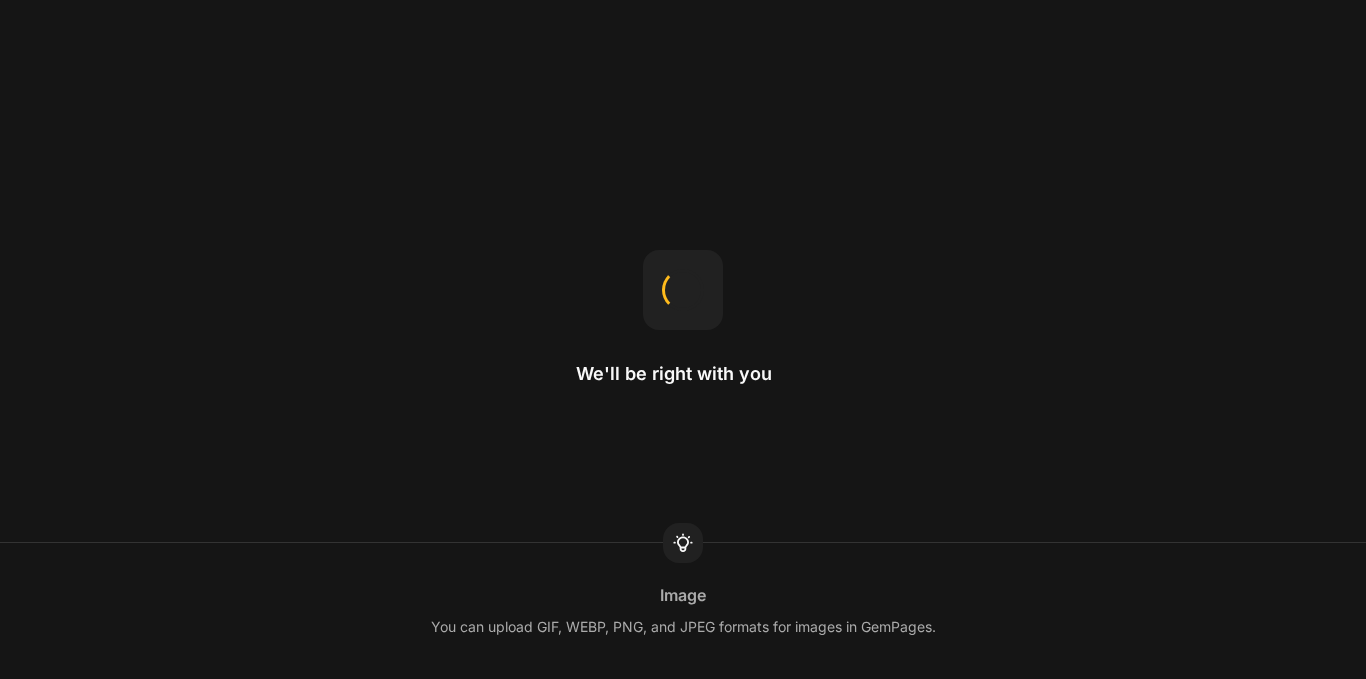 scroll, scrollTop: 0, scrollLeft: 0, axis: both 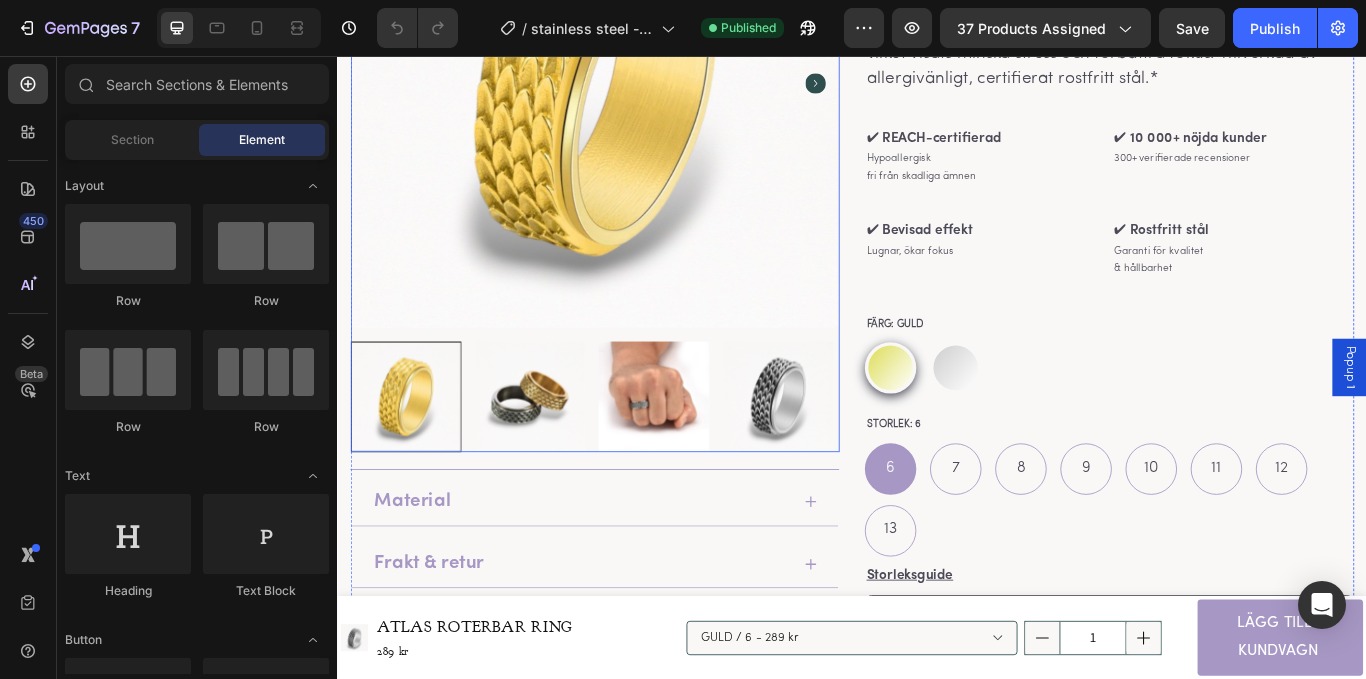 click at bounding box center [850, 453] 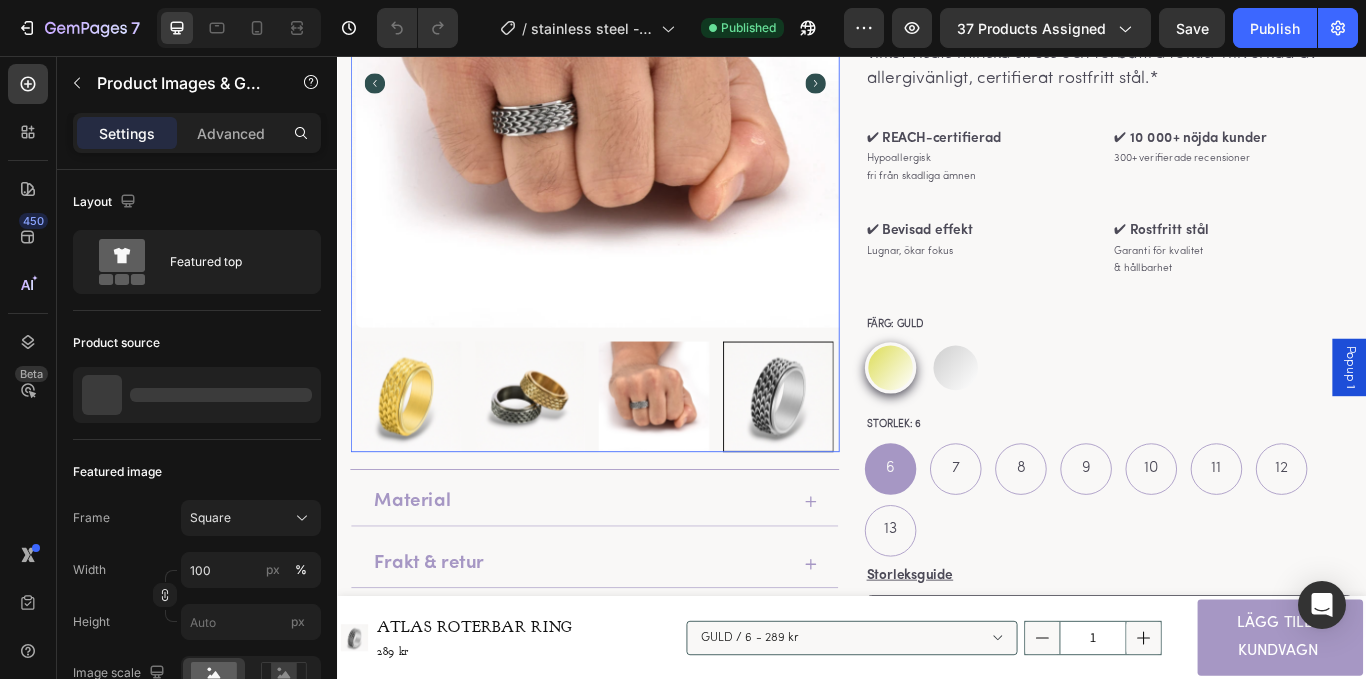 click at bounding box center (705, 453) 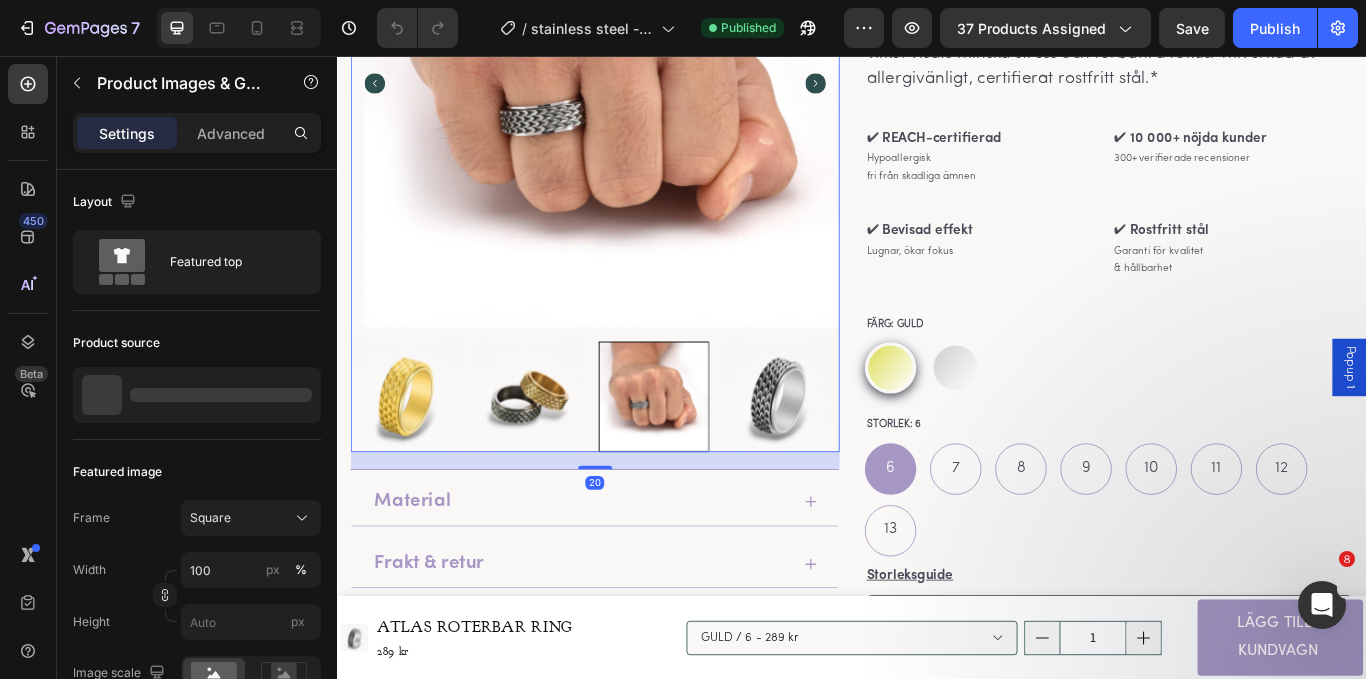 scroll, scrollTop: 0, scrollLeft: 0, axis: both 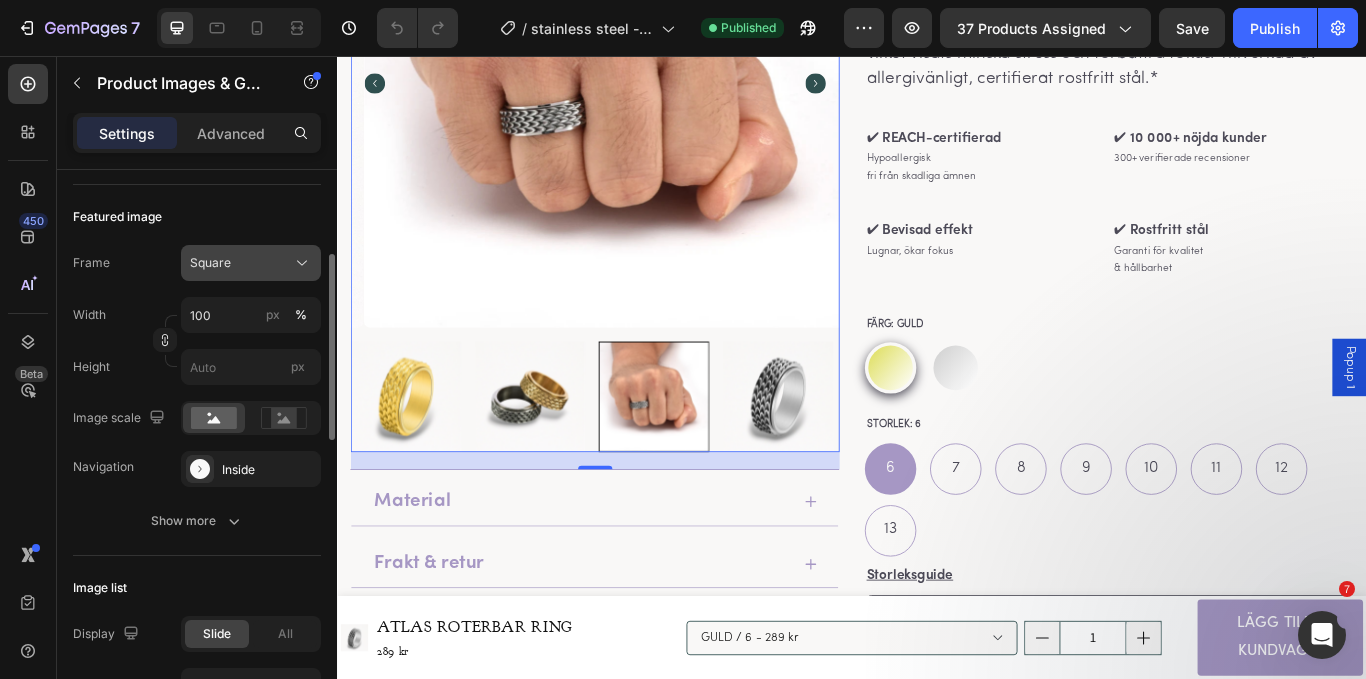 click on "Square" 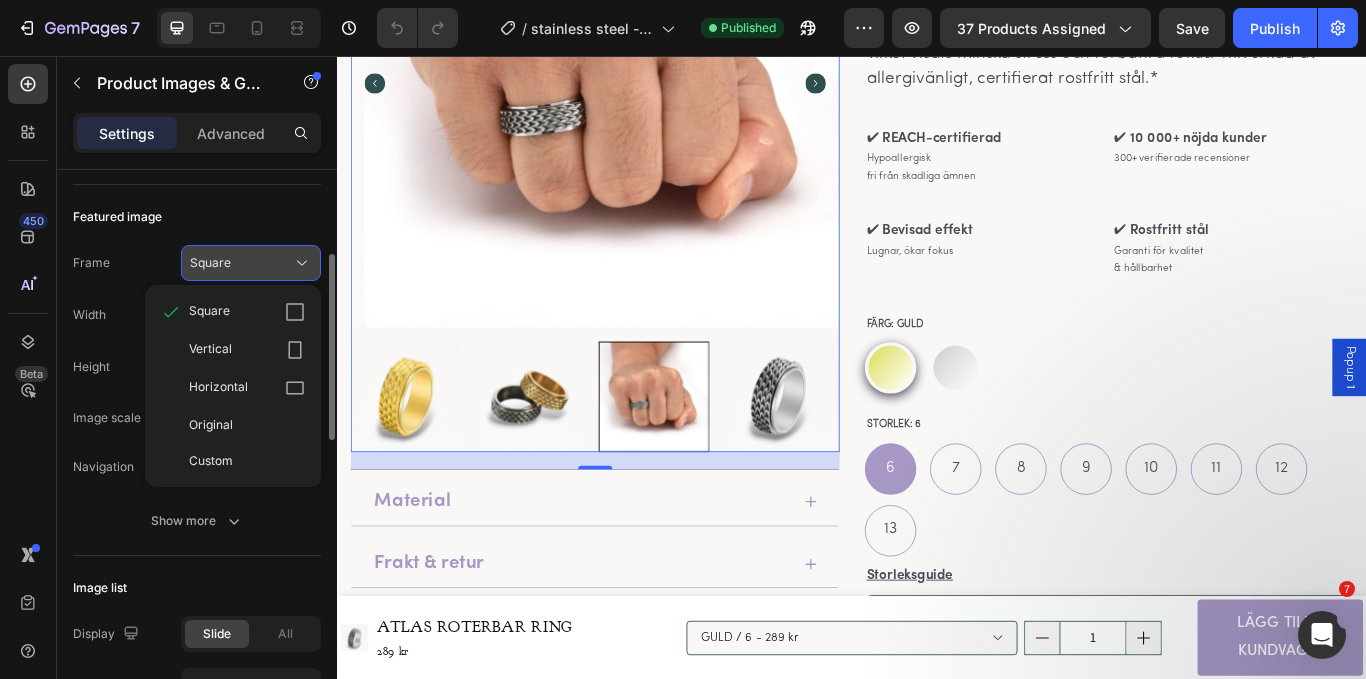 click on "Square" 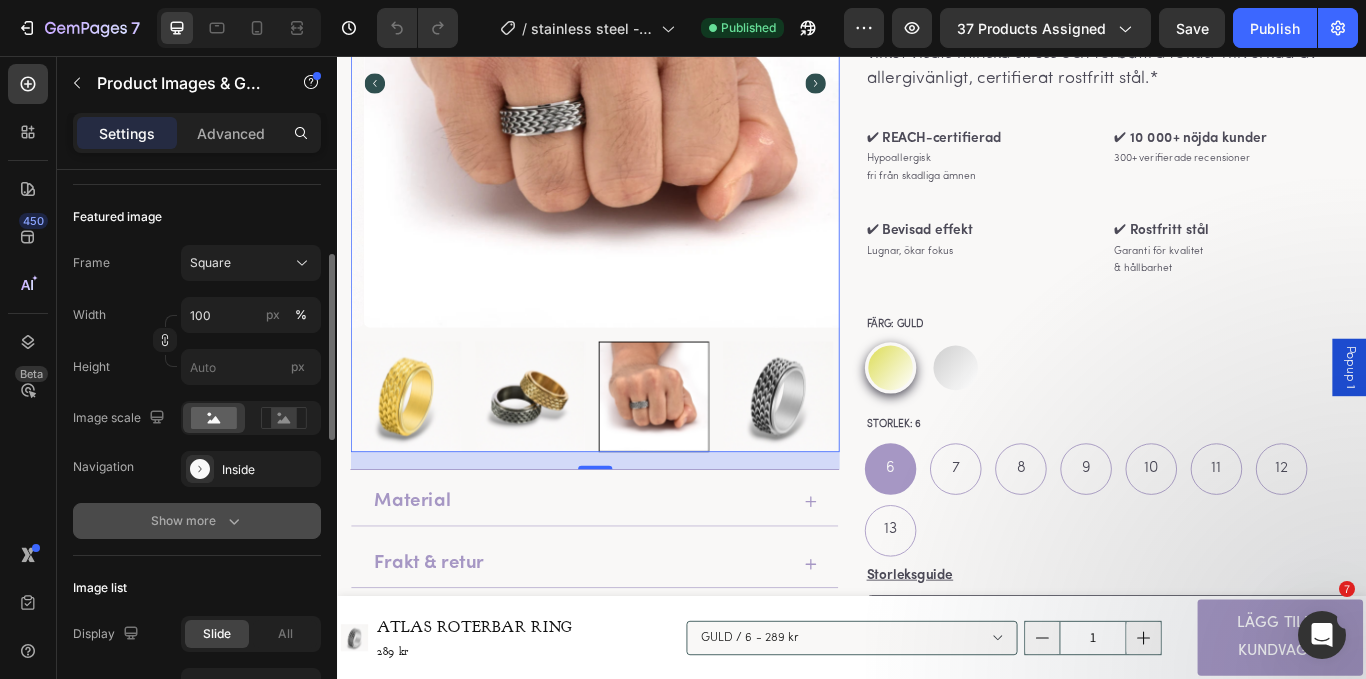 click on "Show more" at bounding box center [197, 521] 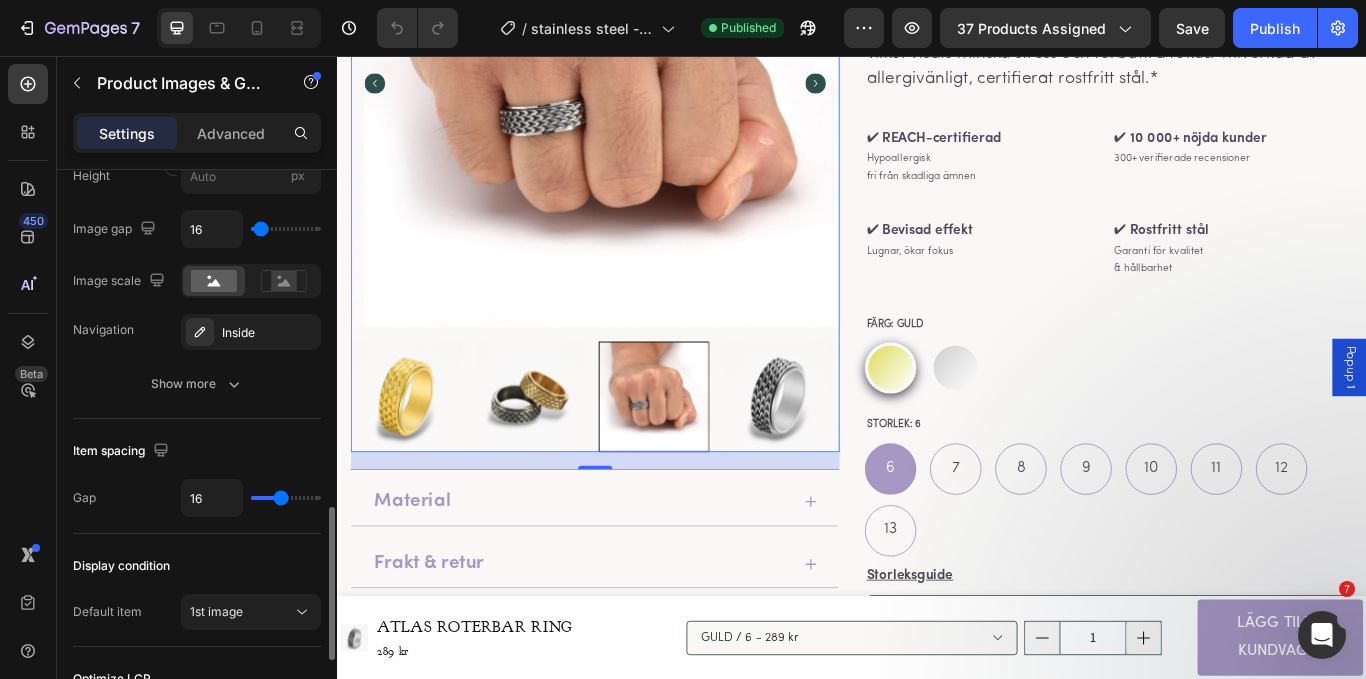 scroll, scrollTop: 1236, scrollLeft: 0, axis: vertical 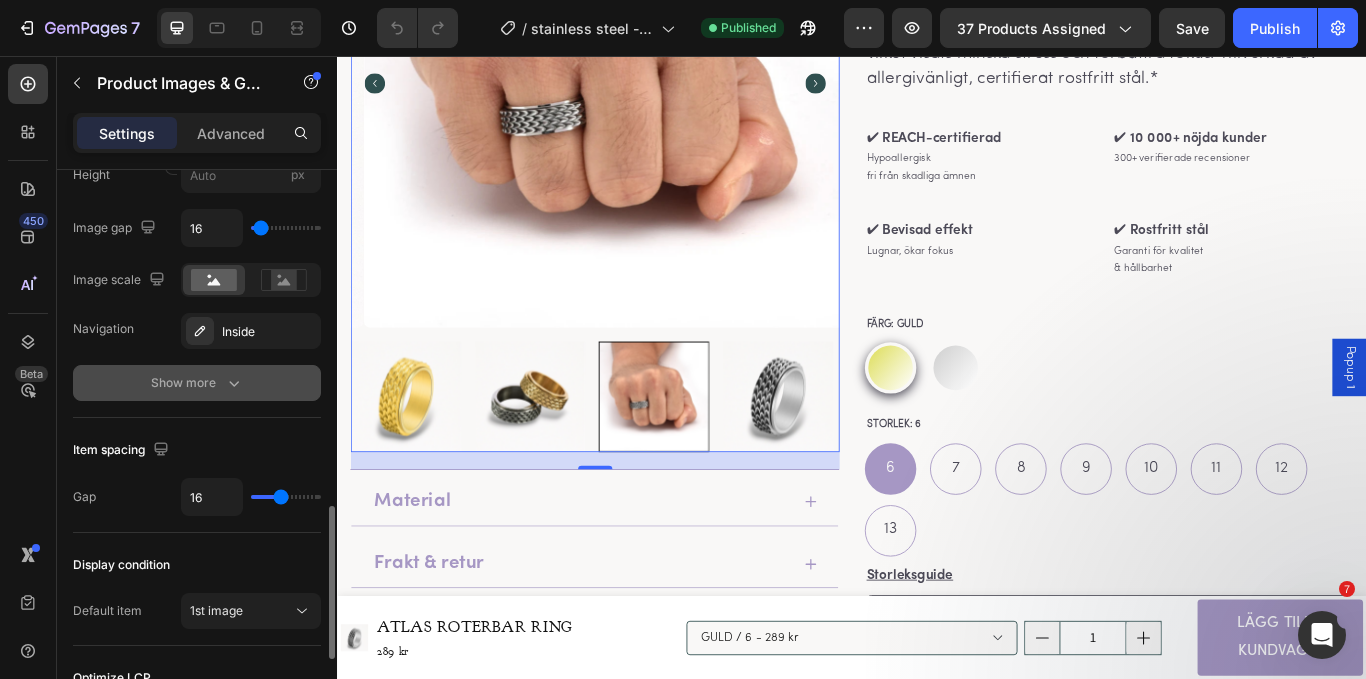 click on "Show more" at bounding box center (197, 383) 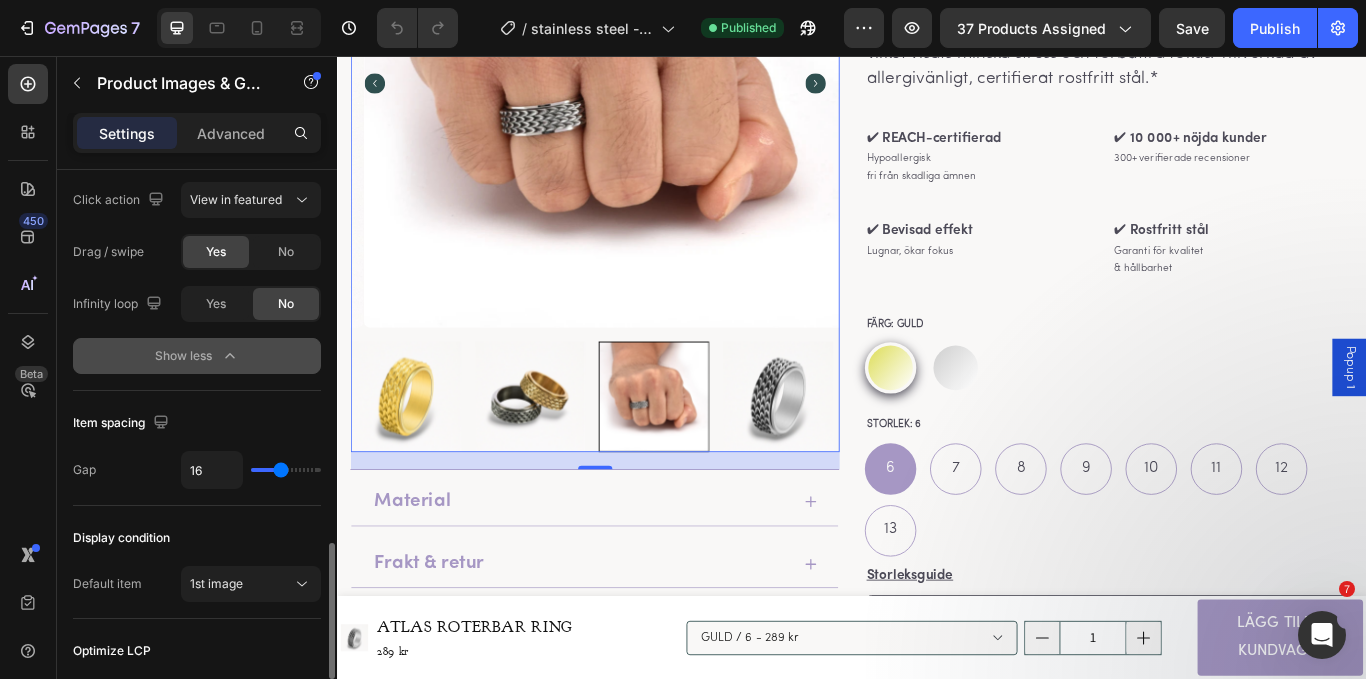 scroll, scrollTop: 1527, scrollLeft: 0, axis: vertical 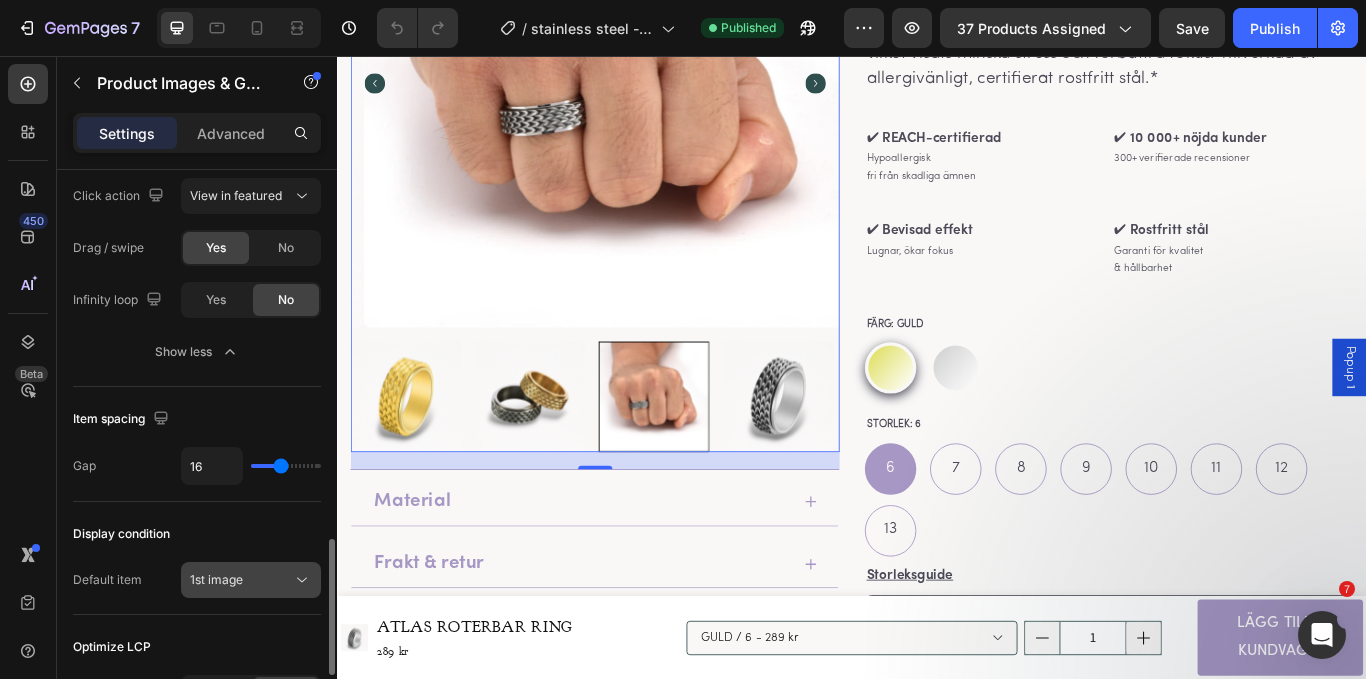 click on "1st image" at bounding box center [241, 580] 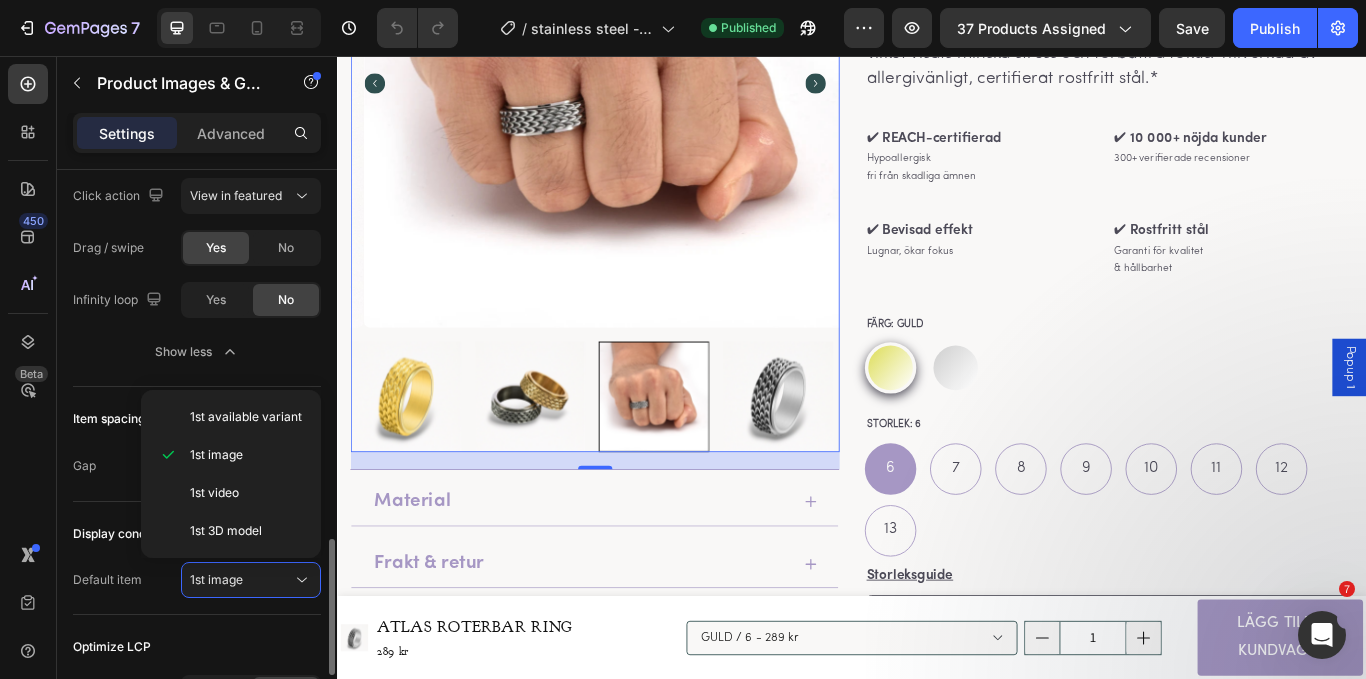 click on "Item spacing" at bounding box center [123, 419] 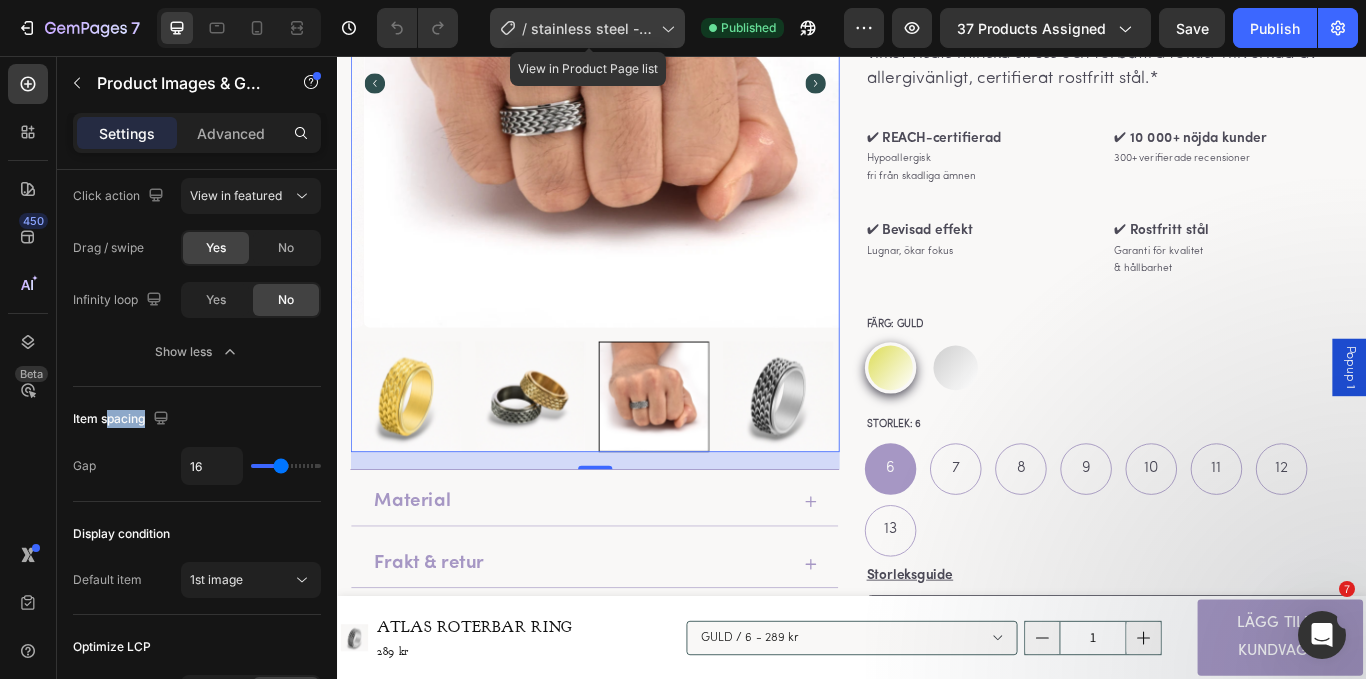 click on "stainless steel - produktsida" at bounding box center (592, 28) 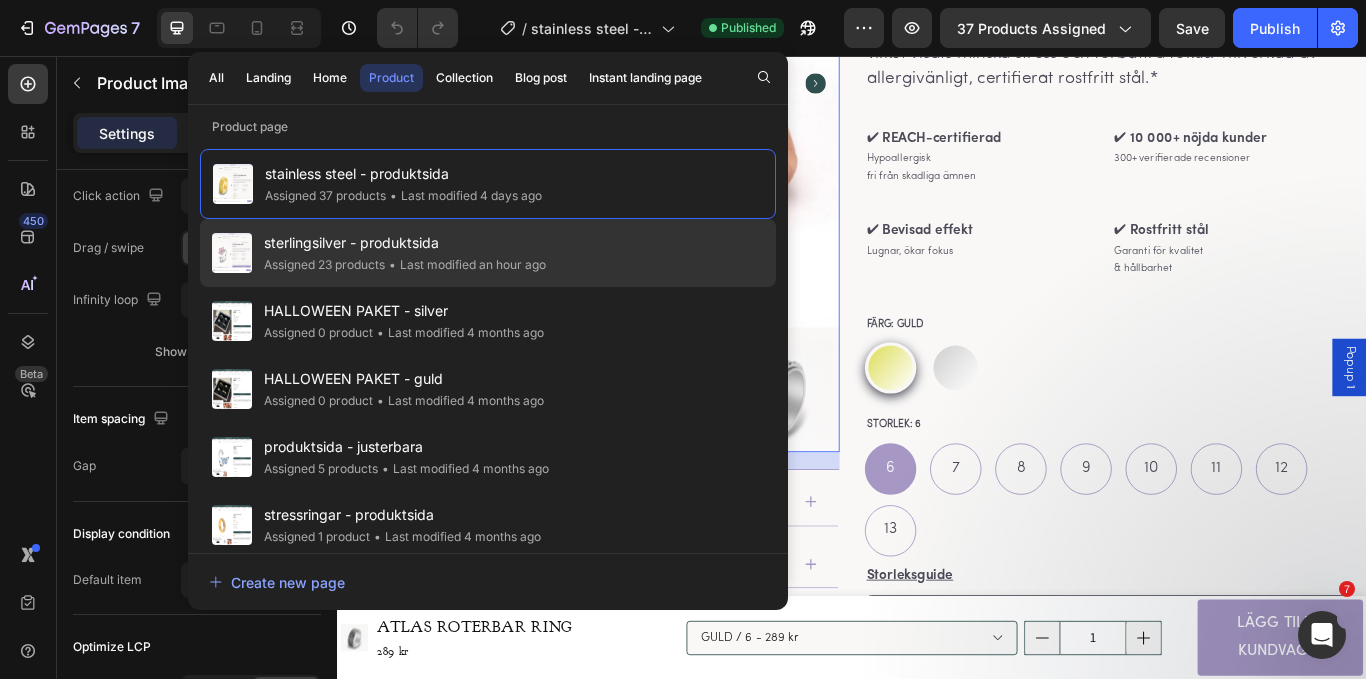 click on "• Last modified an hour ago" 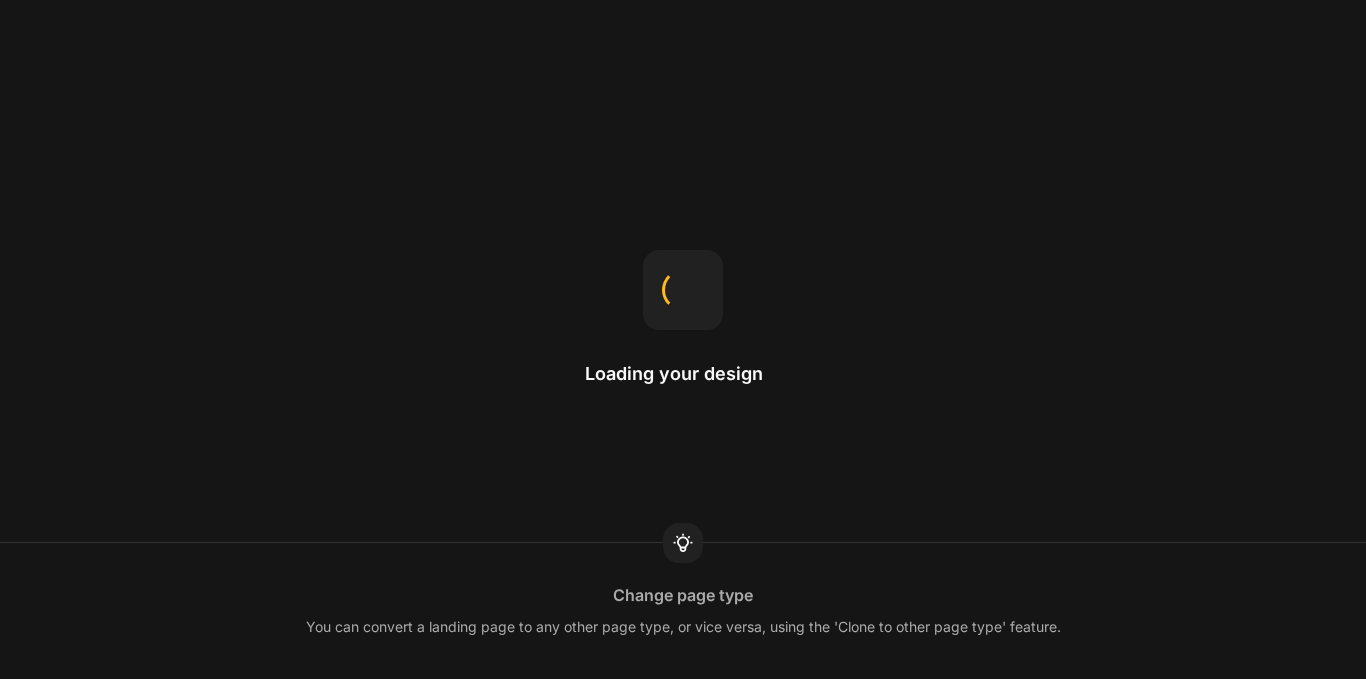 scroll, scrollTop: 0, scrollLeft: 0, axis: both 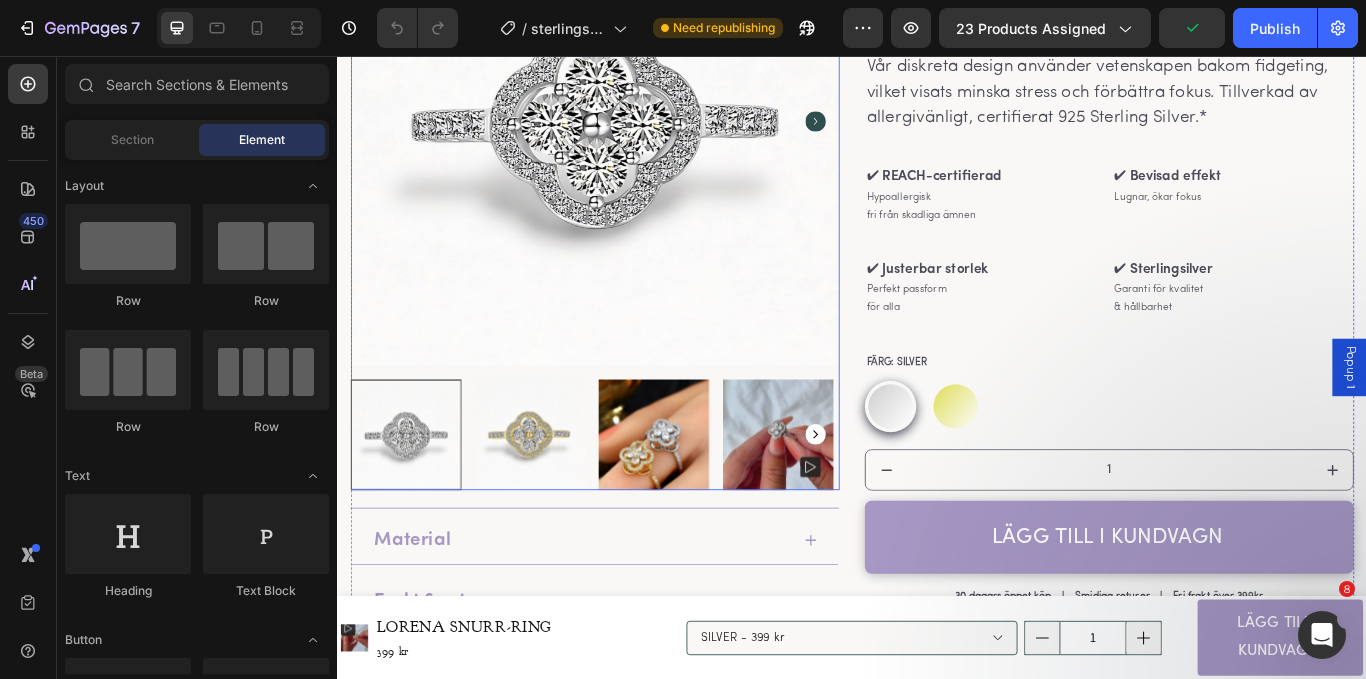 click at bounding box center (850, 498) 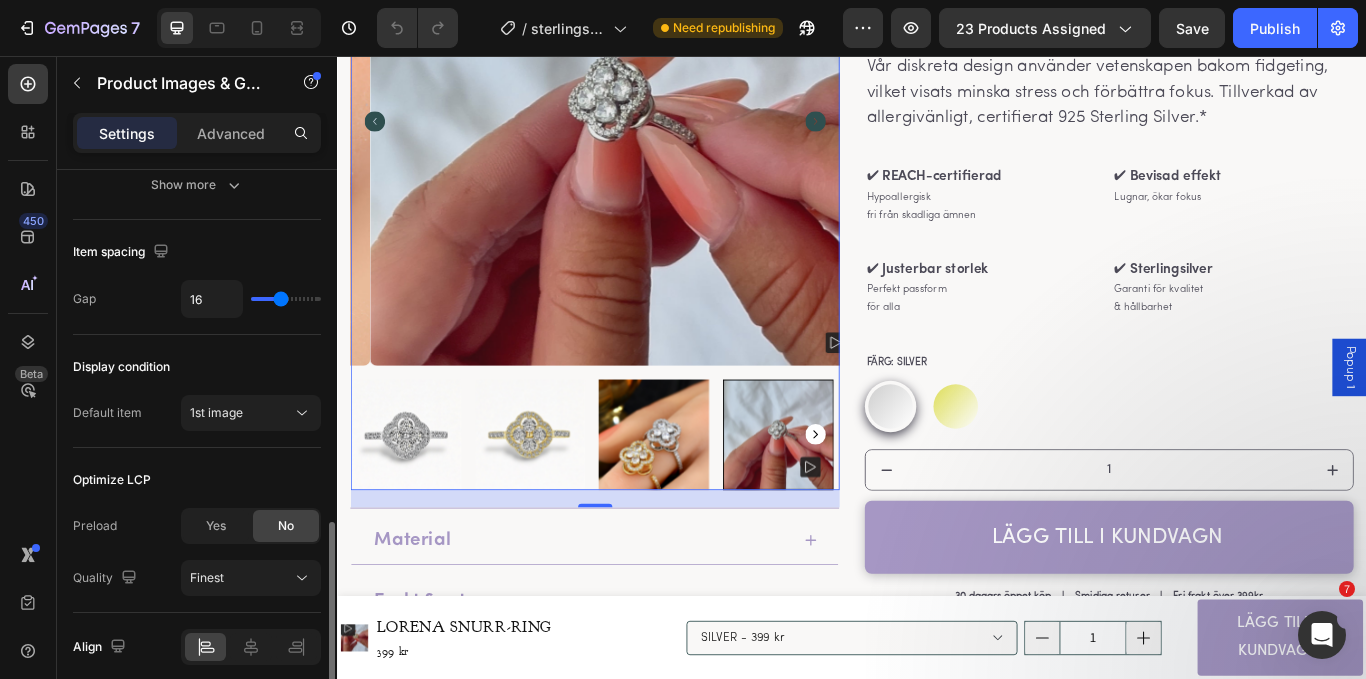 scroll, scrollTop: 1062, scrollLeft: 0, axis: vertical 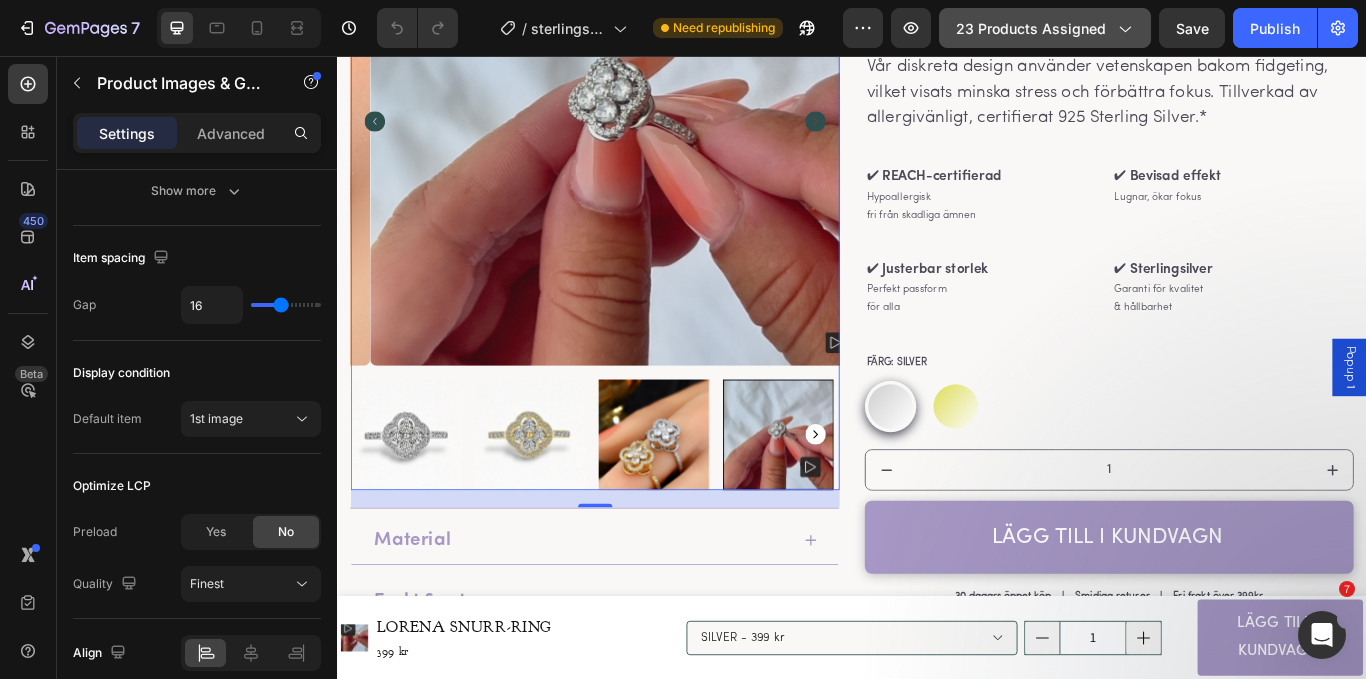 click on "23 products assigned" 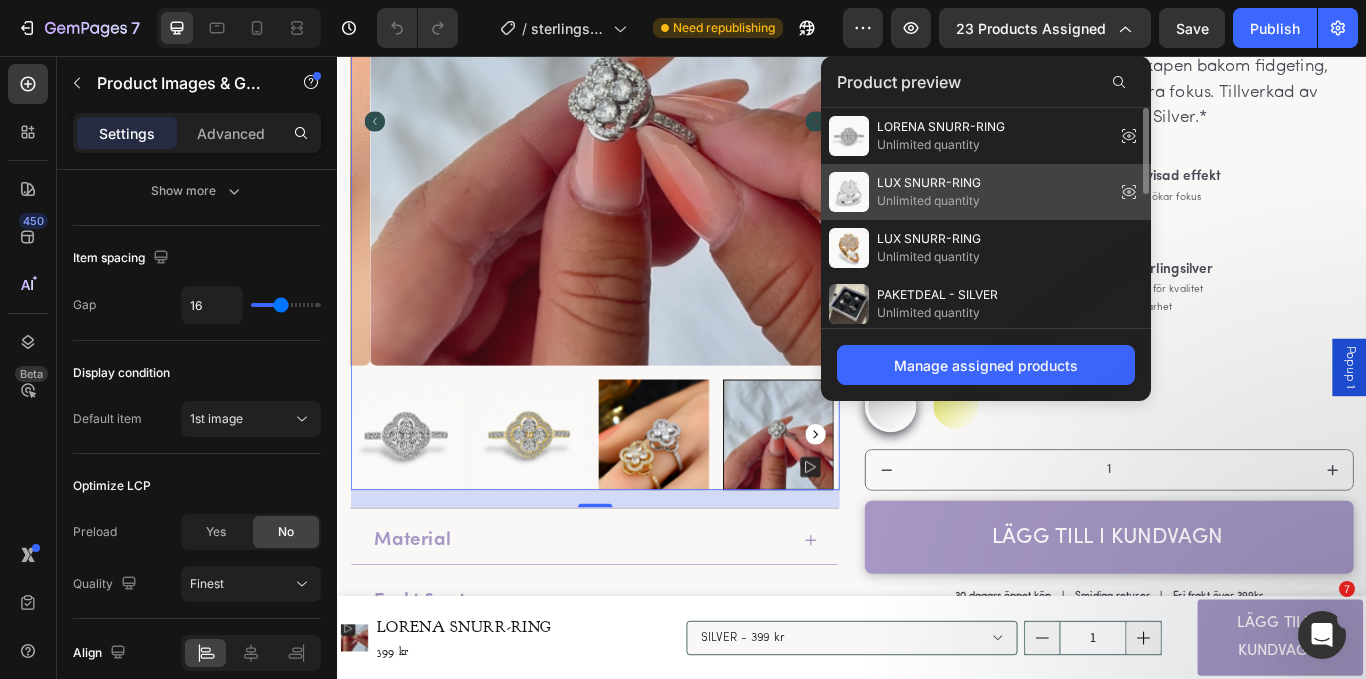 click on "LUX SNURR-RING Unlimited quantity" 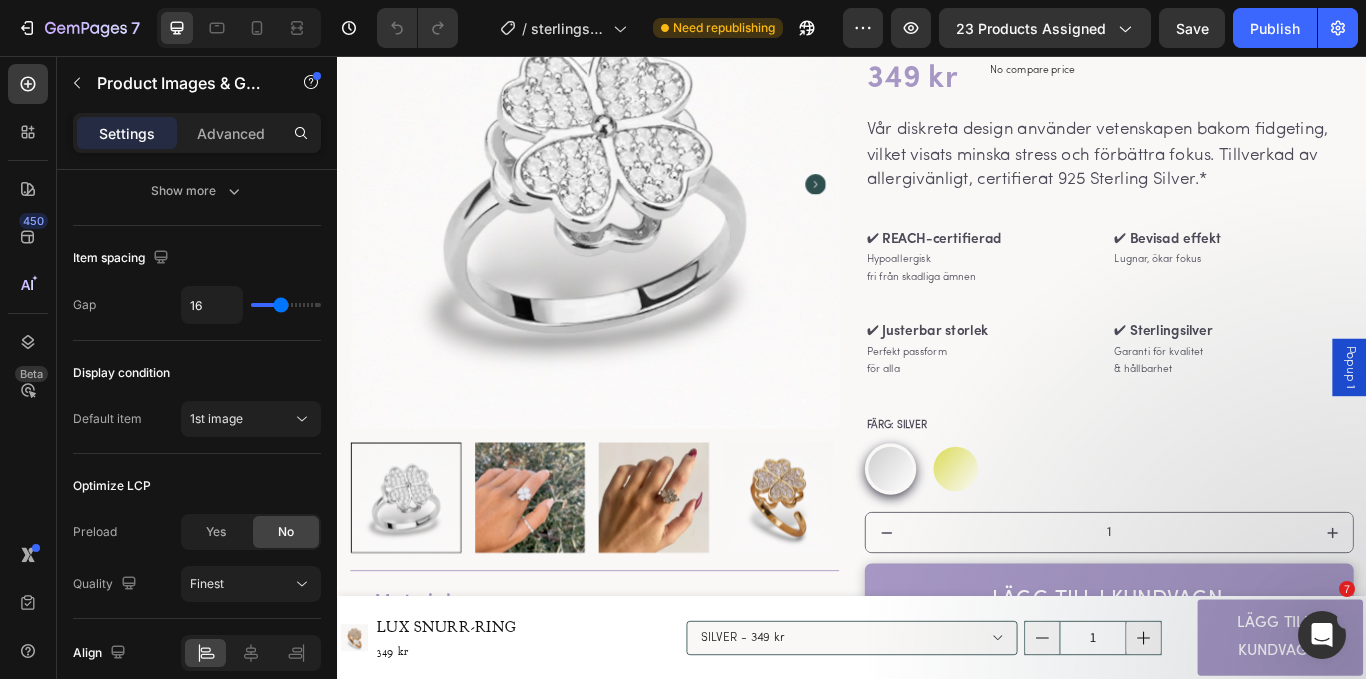 scroll, scrollTop: 225, scrollLeft: 0, axis: vertical 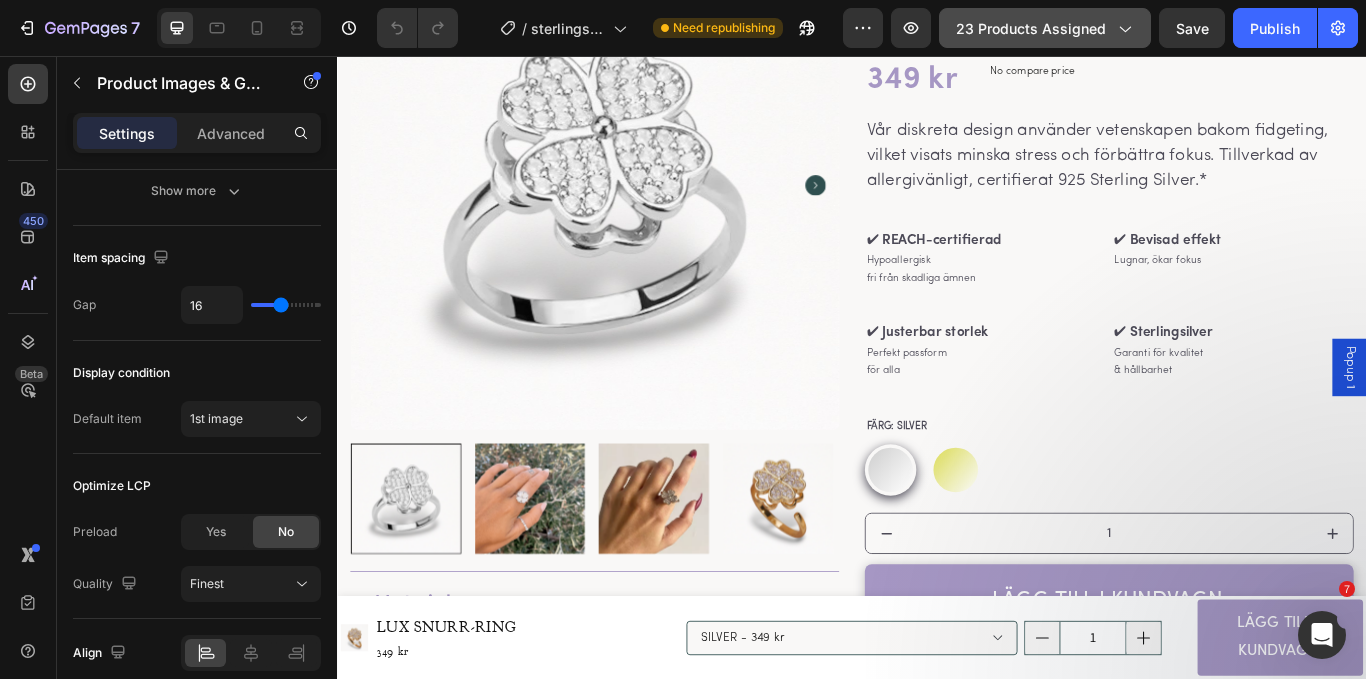 click on "23 products assigned" 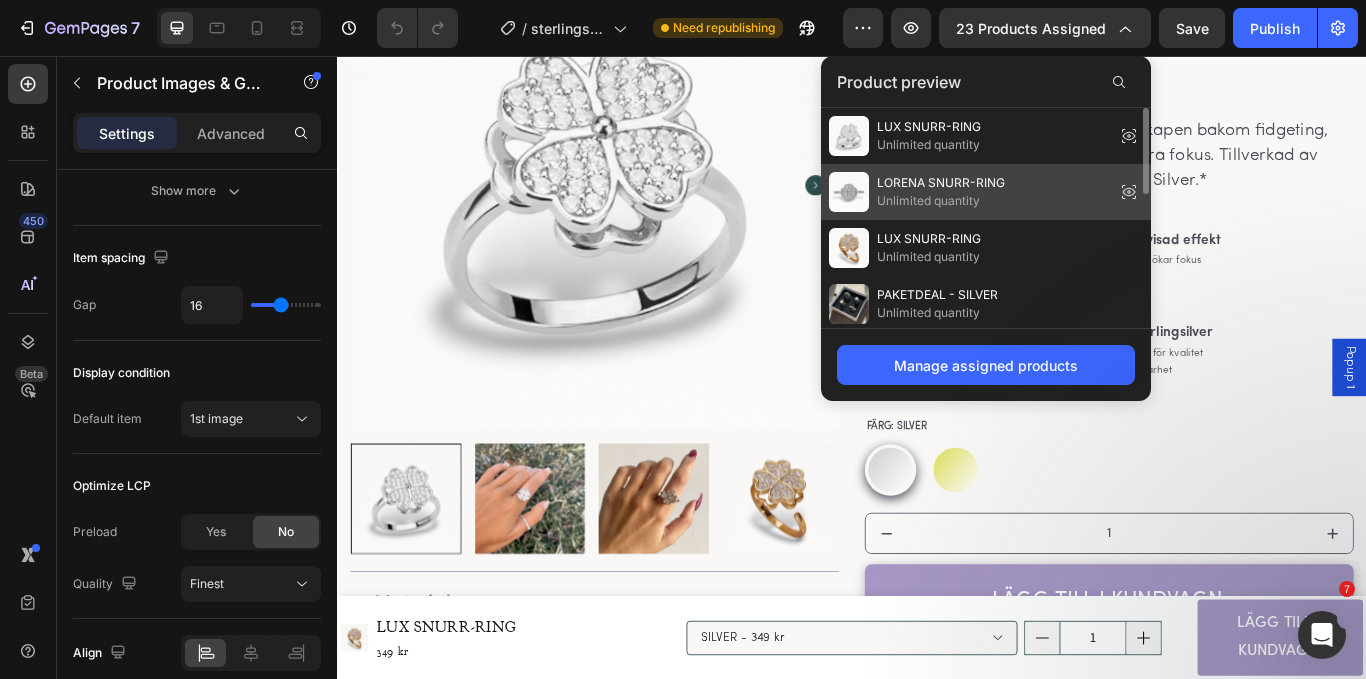 click on "Unlimited quantity" at bounding box center [941, 201] 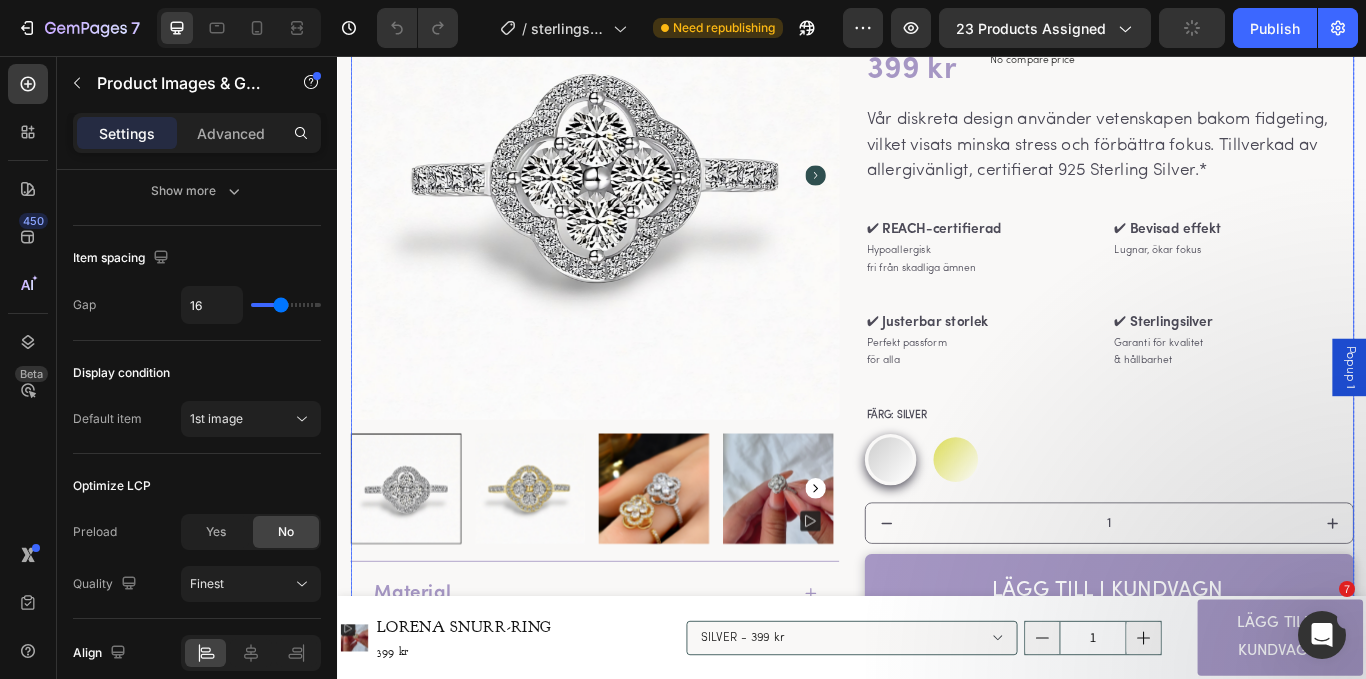scroll, scrollTop: 239, scrollLeft: 0, axis: vertical 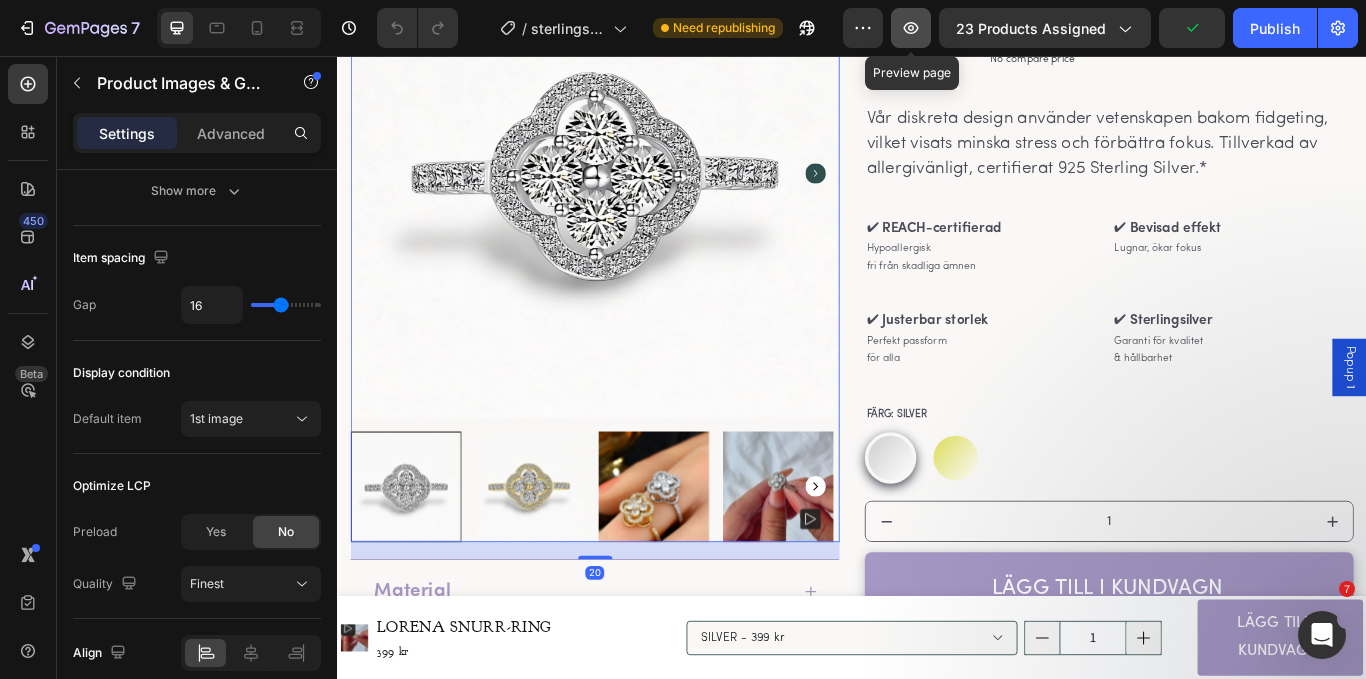 click 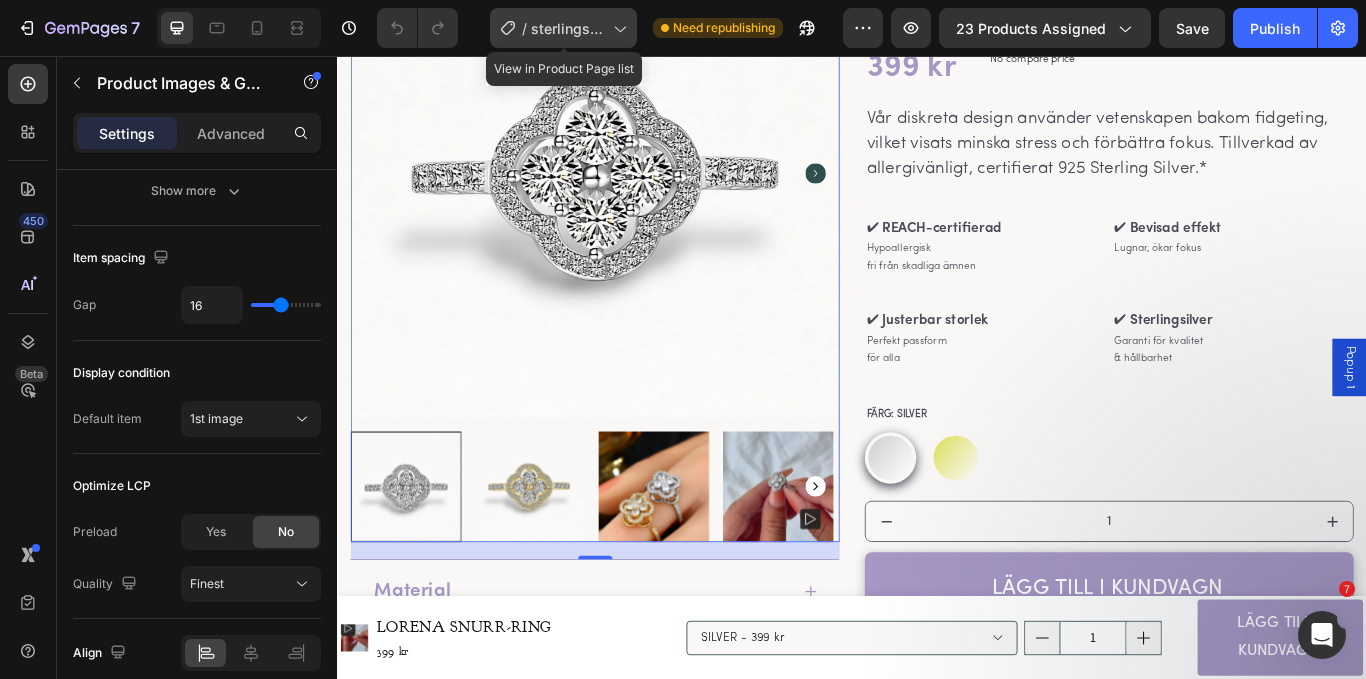 click on "sterlingsilver - produktsida" at bounding box center (568, 28) 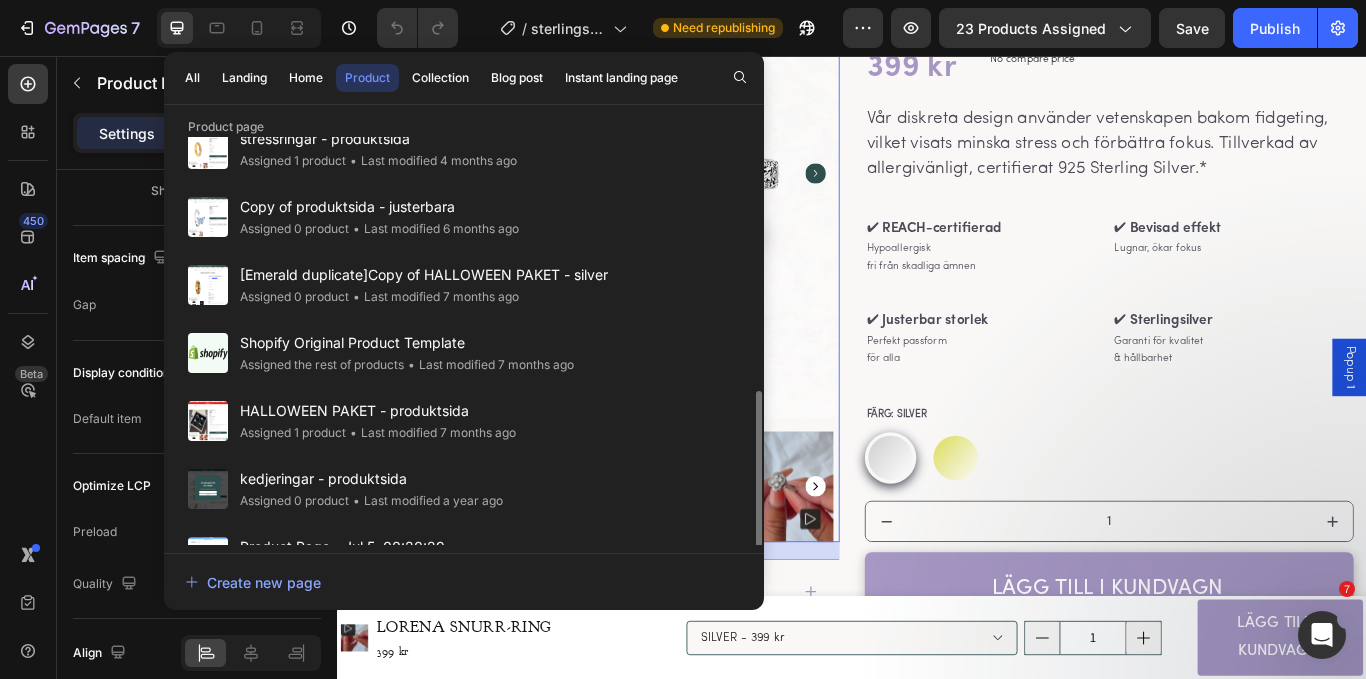scroll, scrollTop: 422, scrollLeft: 0, axis: vertical 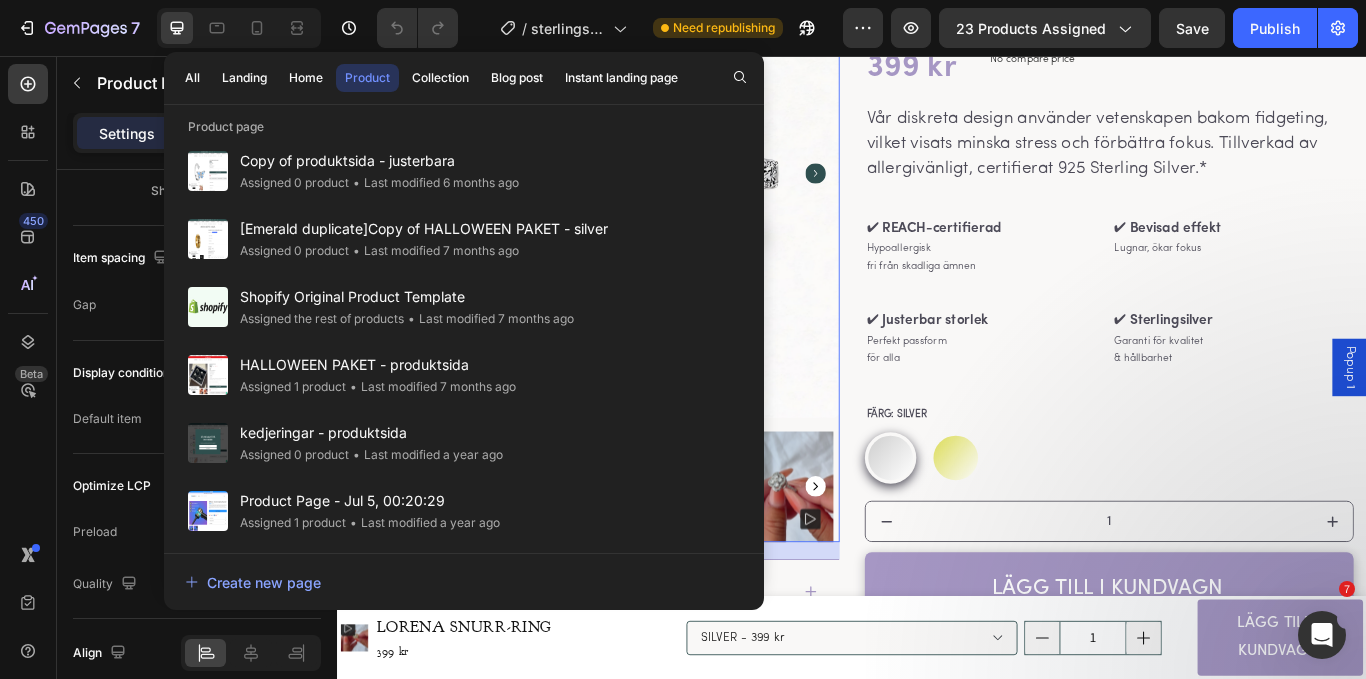 click on "/  sterlingsilver - produktsida Need republishing" 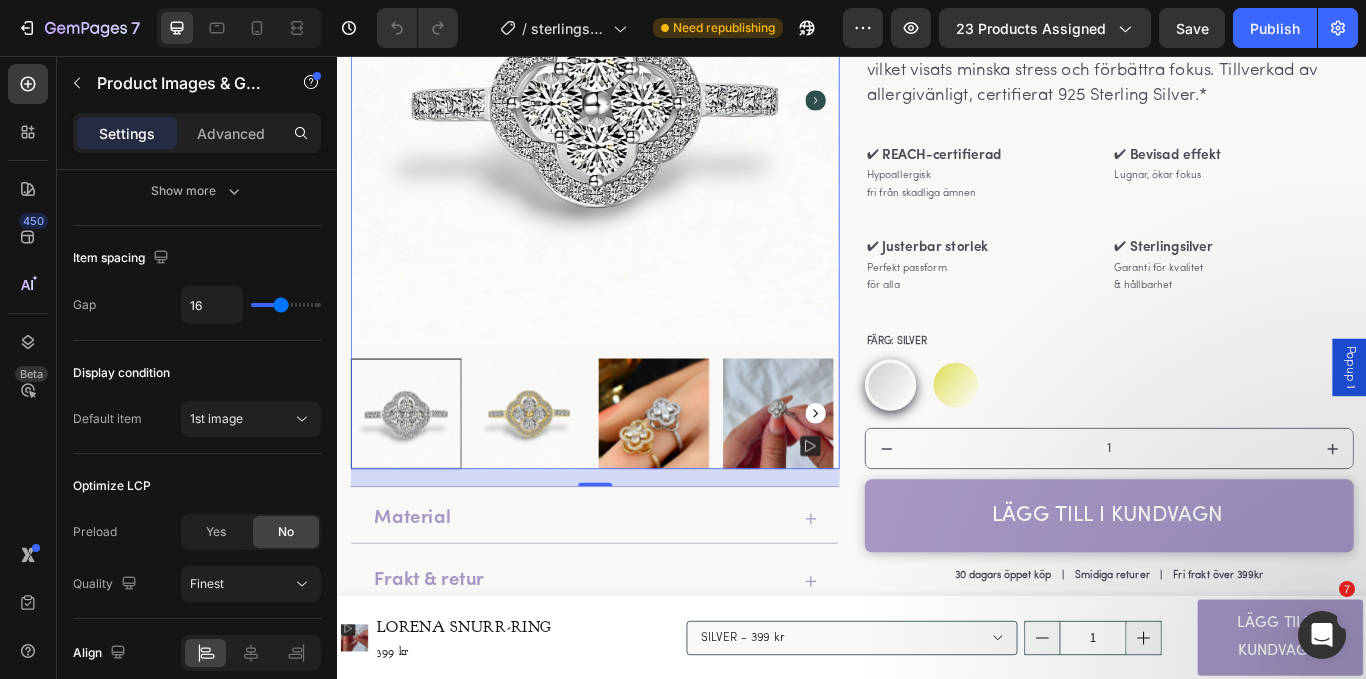 scroll, scrollTop: 371, scrollLeft: 0, axis: vertical 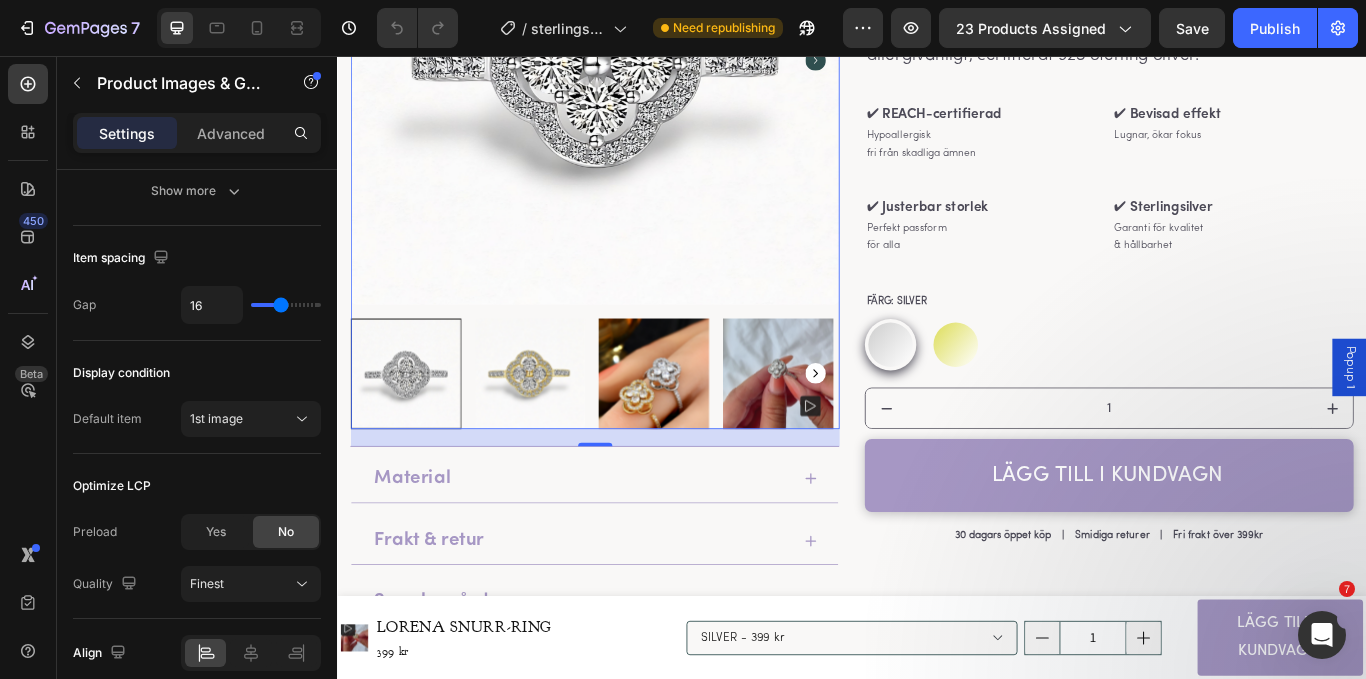click at bounding box center (850, 426) 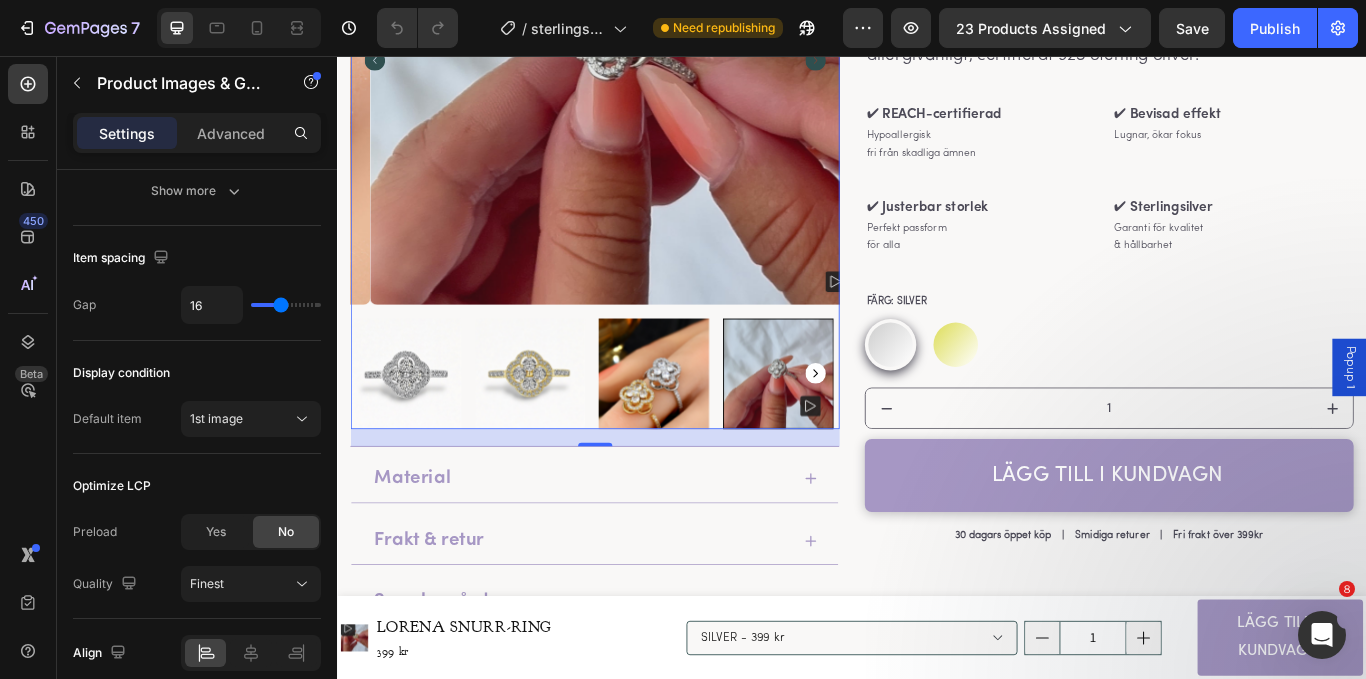 scroll, scrollTop: 237, scrollLeft: 0, axis: vertical 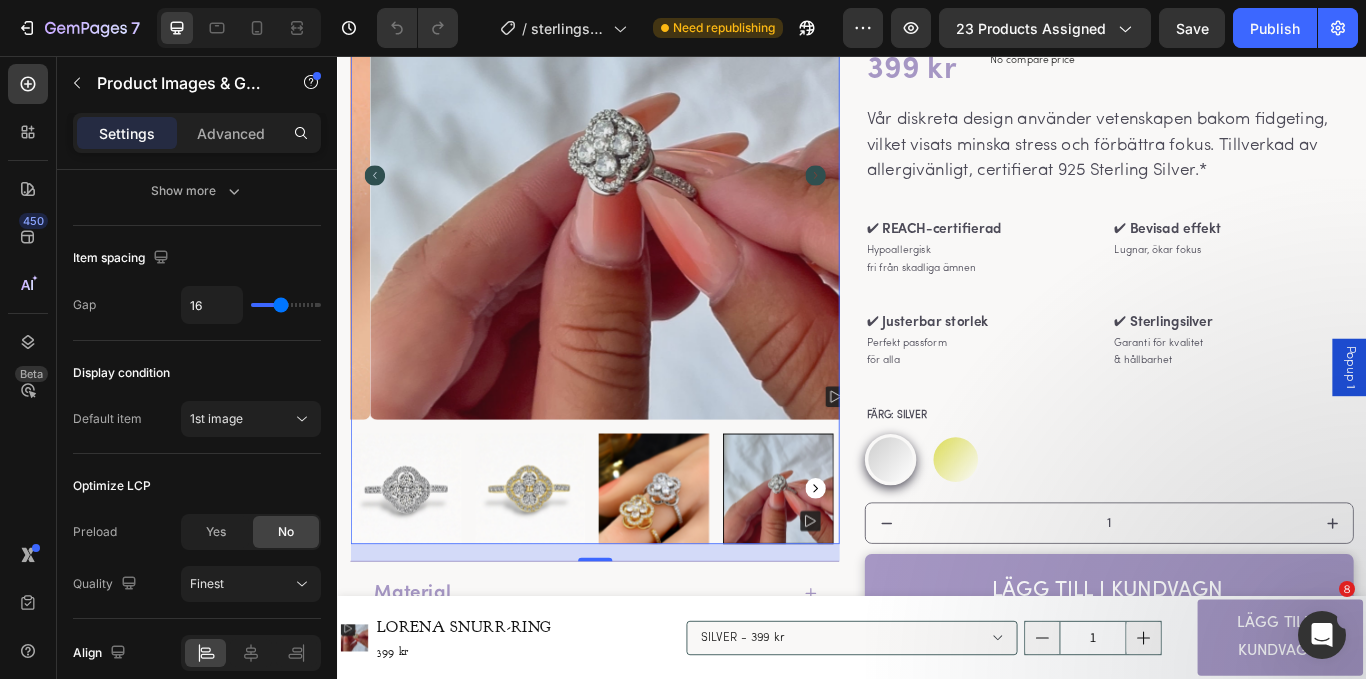 click 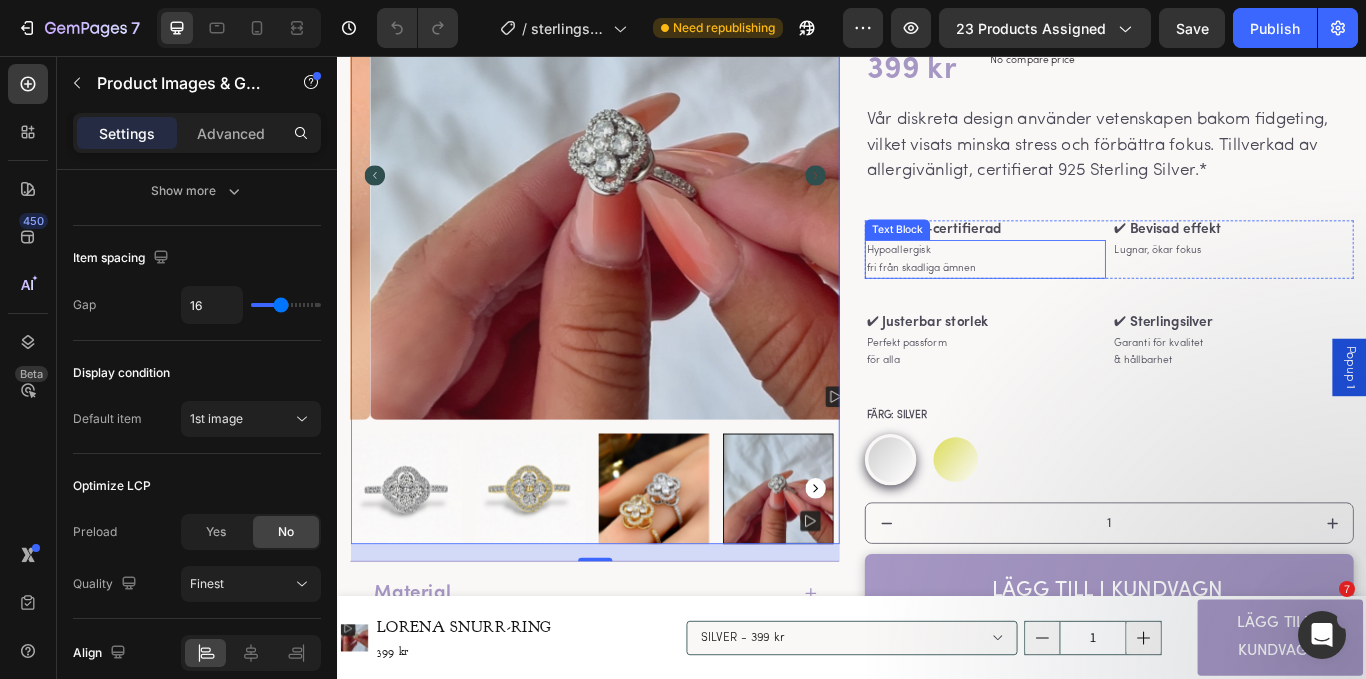 scroll, scrollTop: 0, scrollLeft: 0, axis: both 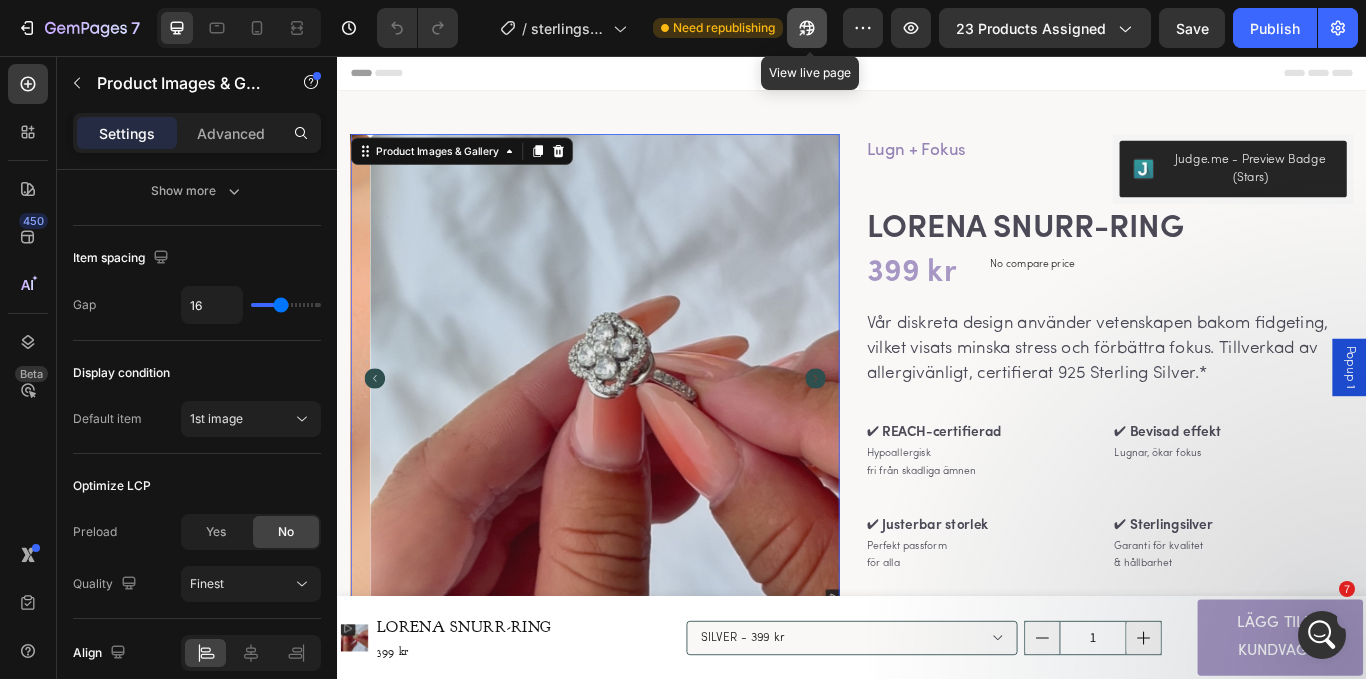 click 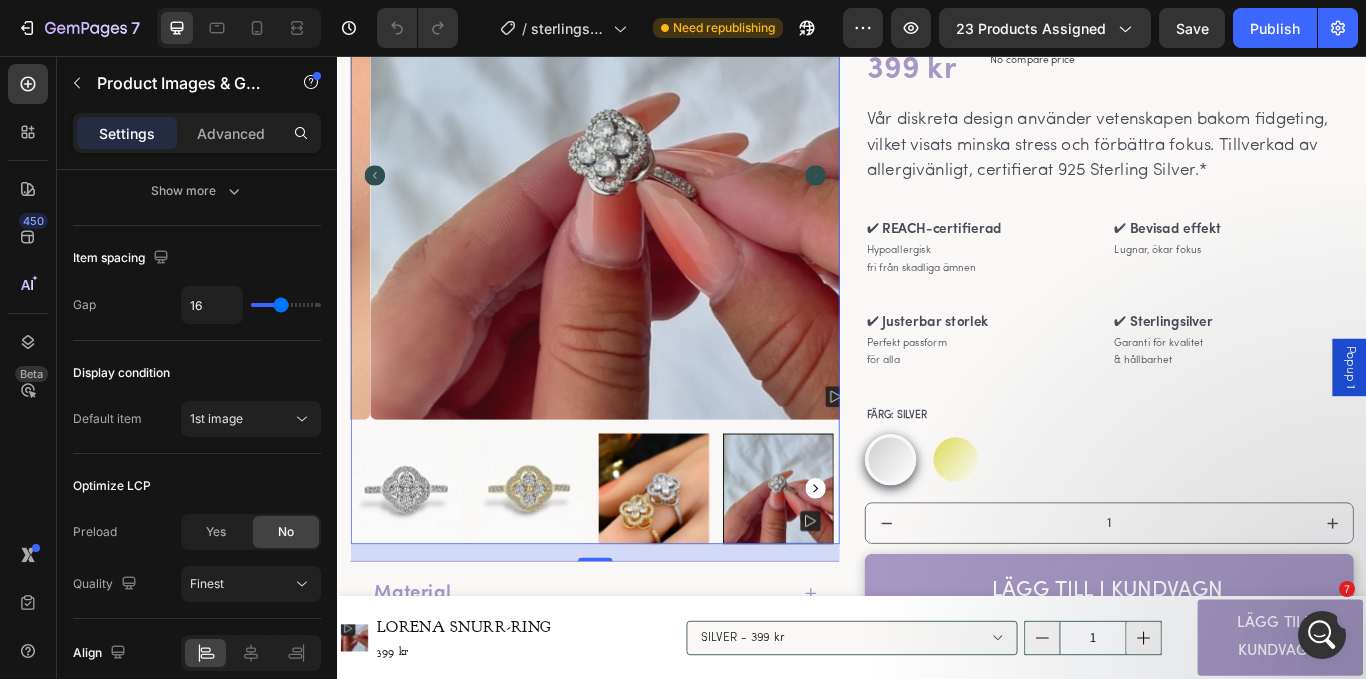 scroll, scrollTop: 298, scrollLeft: 0, axis: vertical 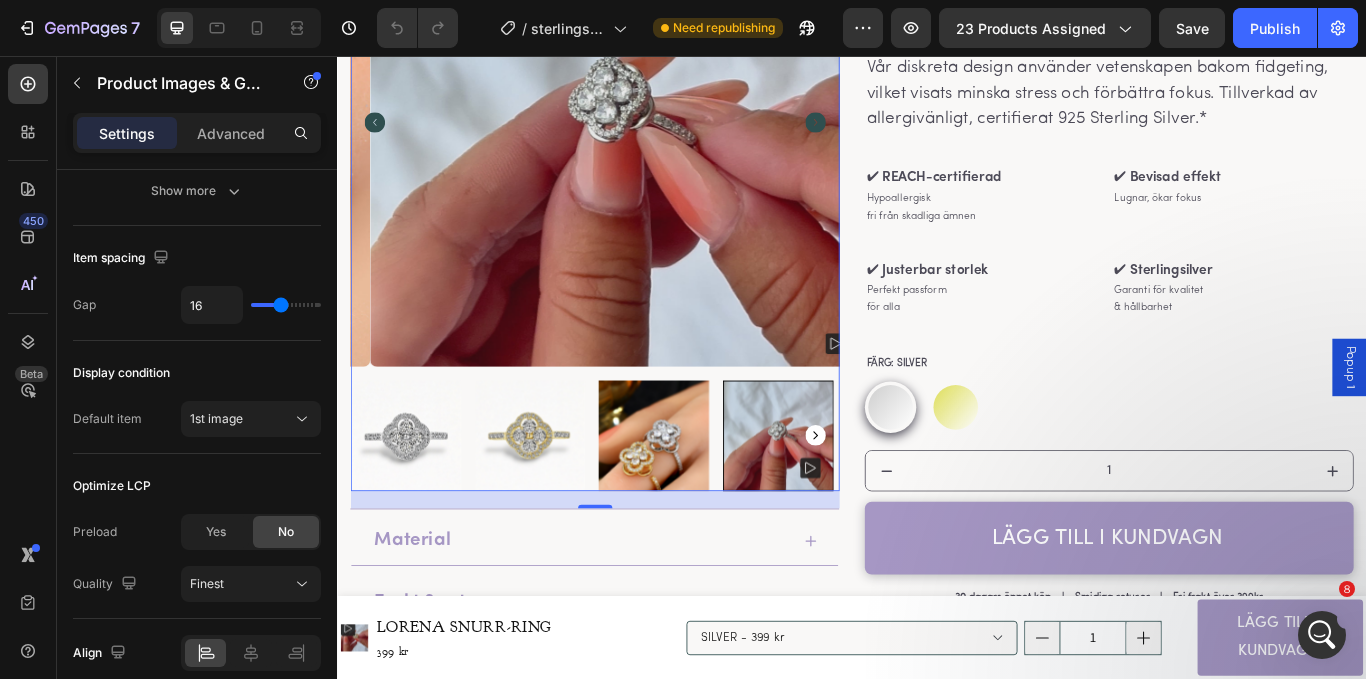 click at bounding box center (850, 499) 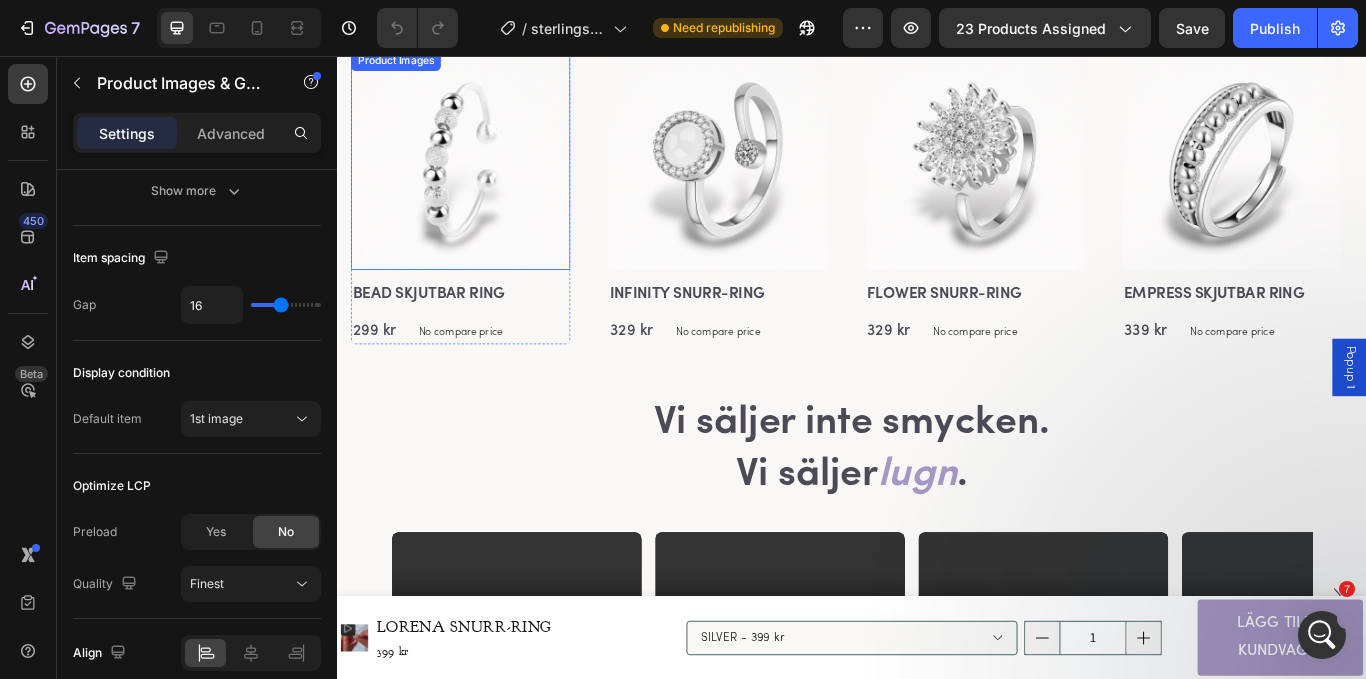 scroll, scrollTop: 1324, scrollLeft: 0, axis: vertical 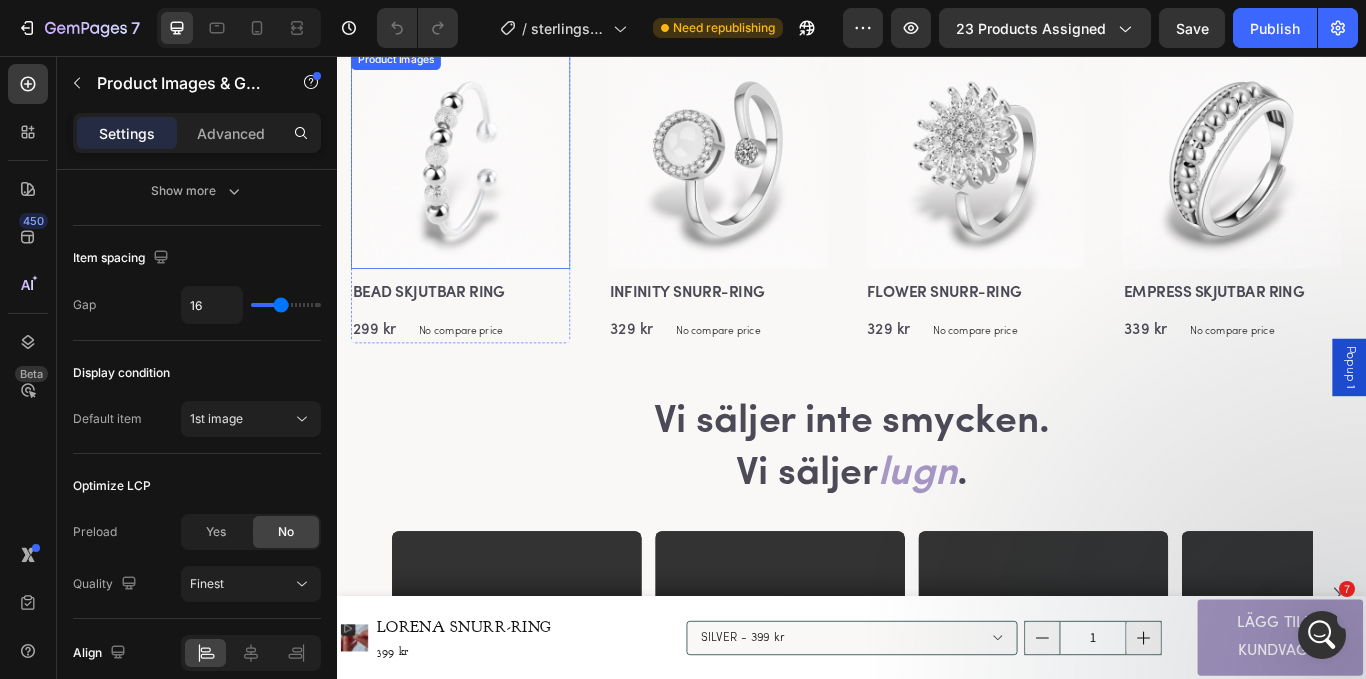 click at bounding box center [480, 177] 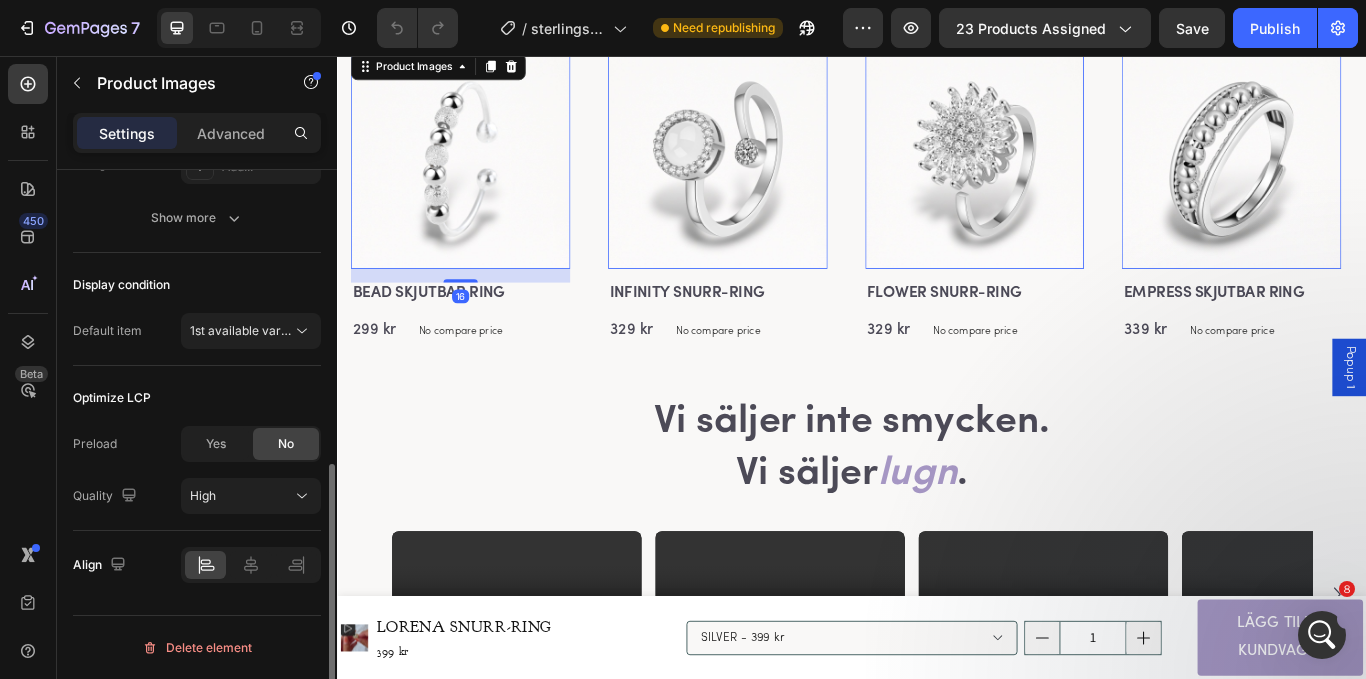 scroll, scrollTop: 610, scrollLeft: 0, axis: vertical 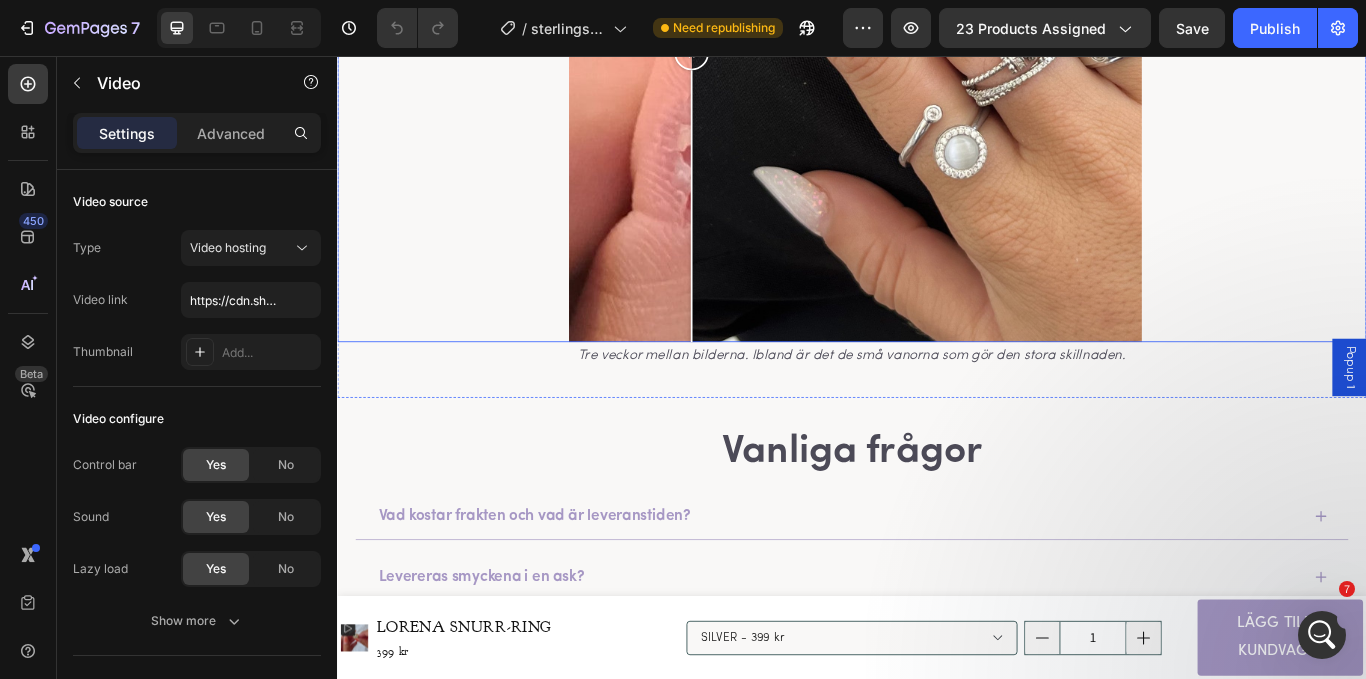 click at bounding box center [937, 52] 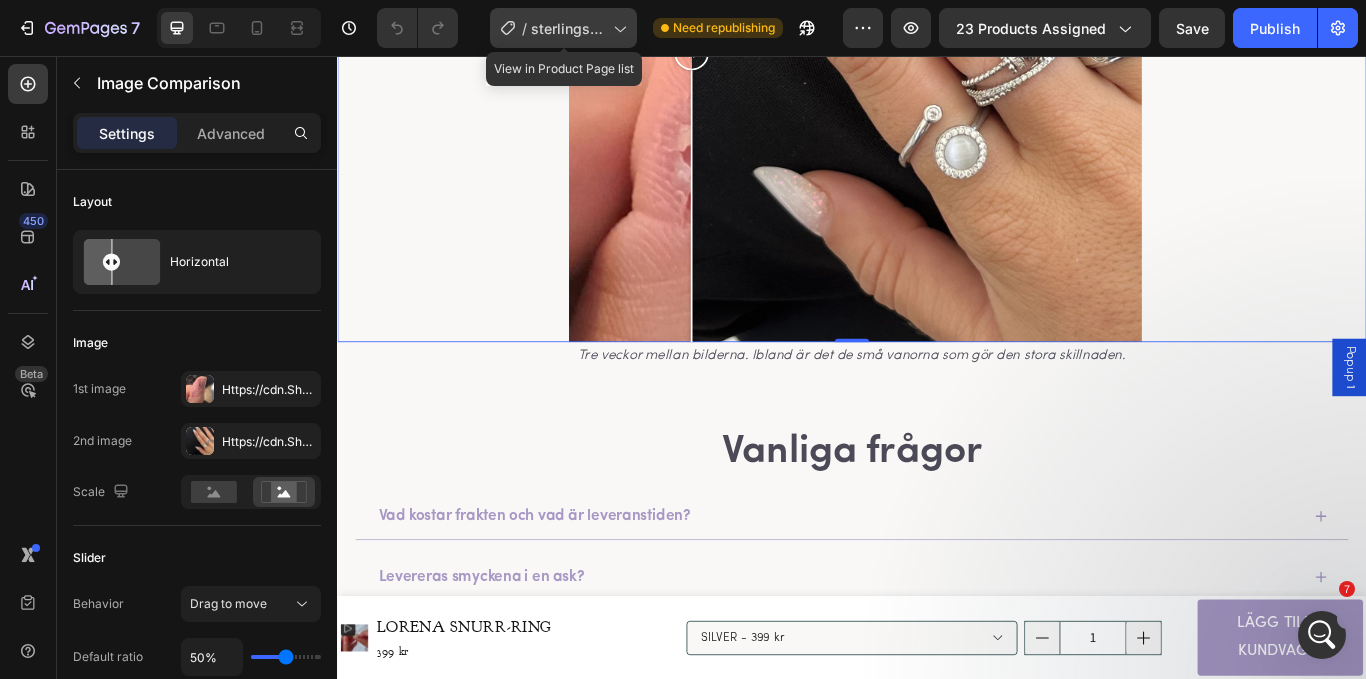 click 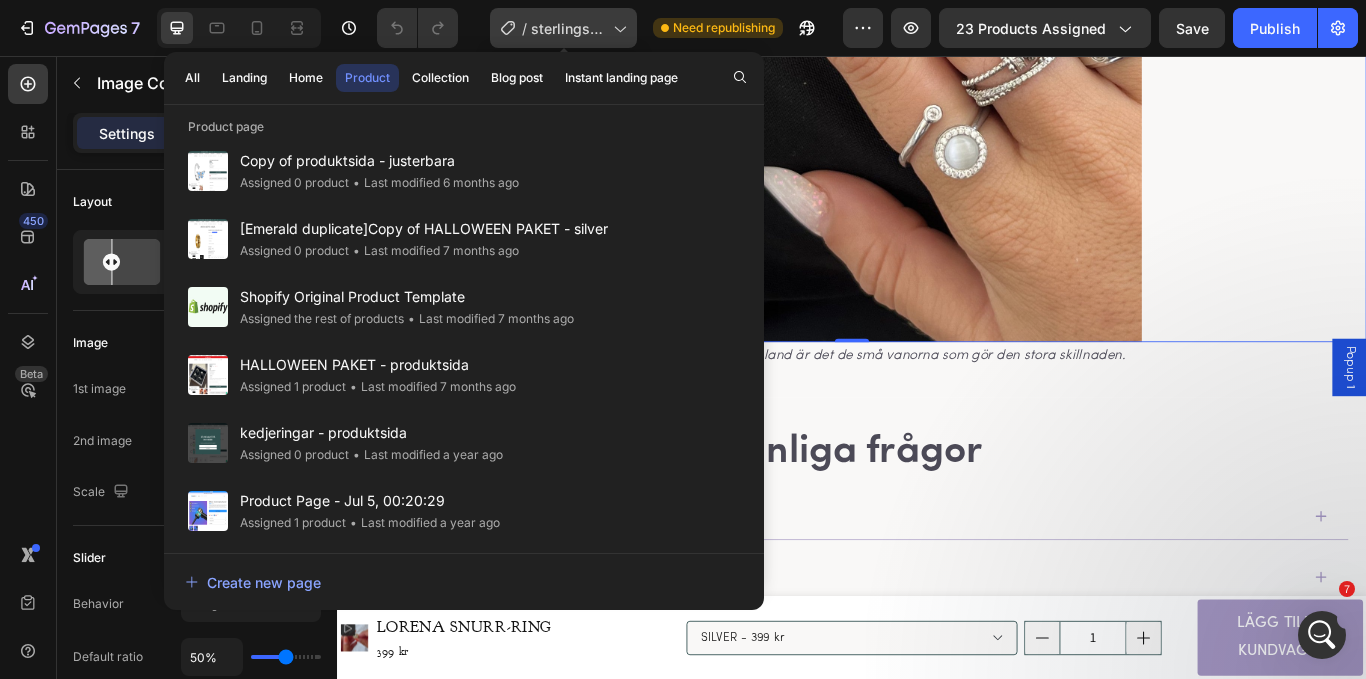 click 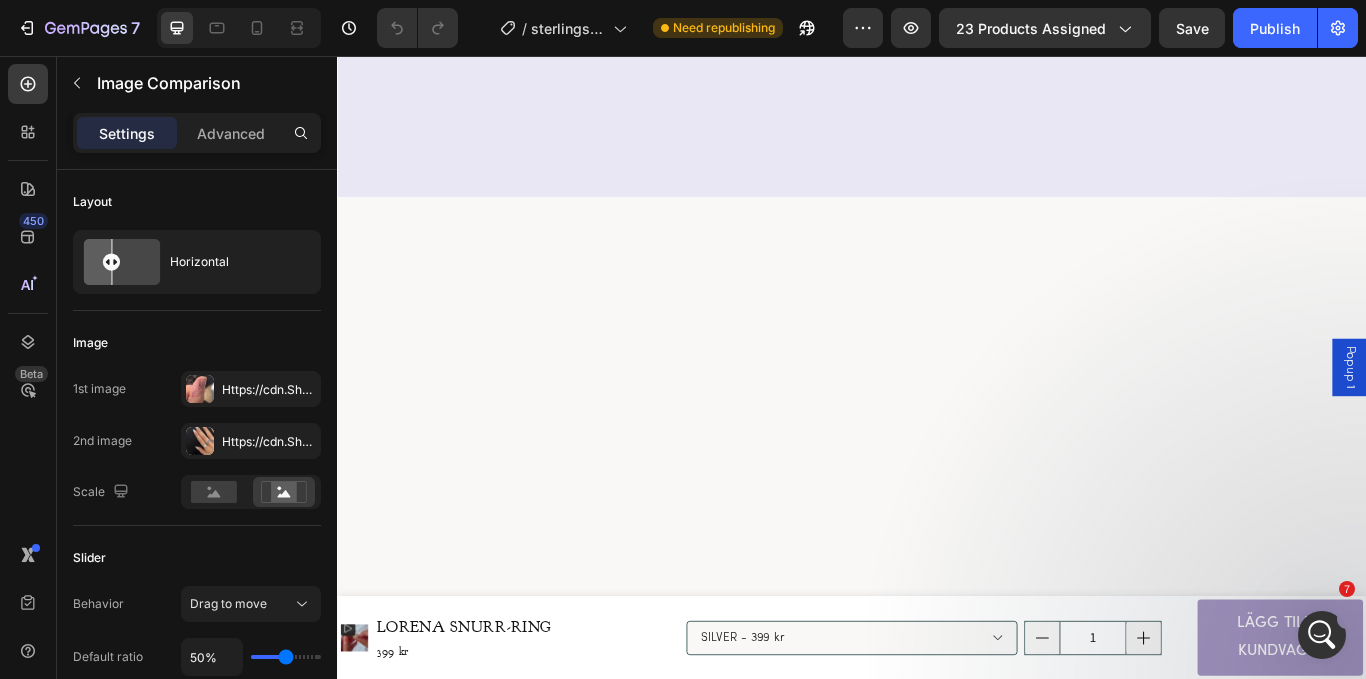 scroll, scrollTop: 0, scrollLeft: 0, axis: both 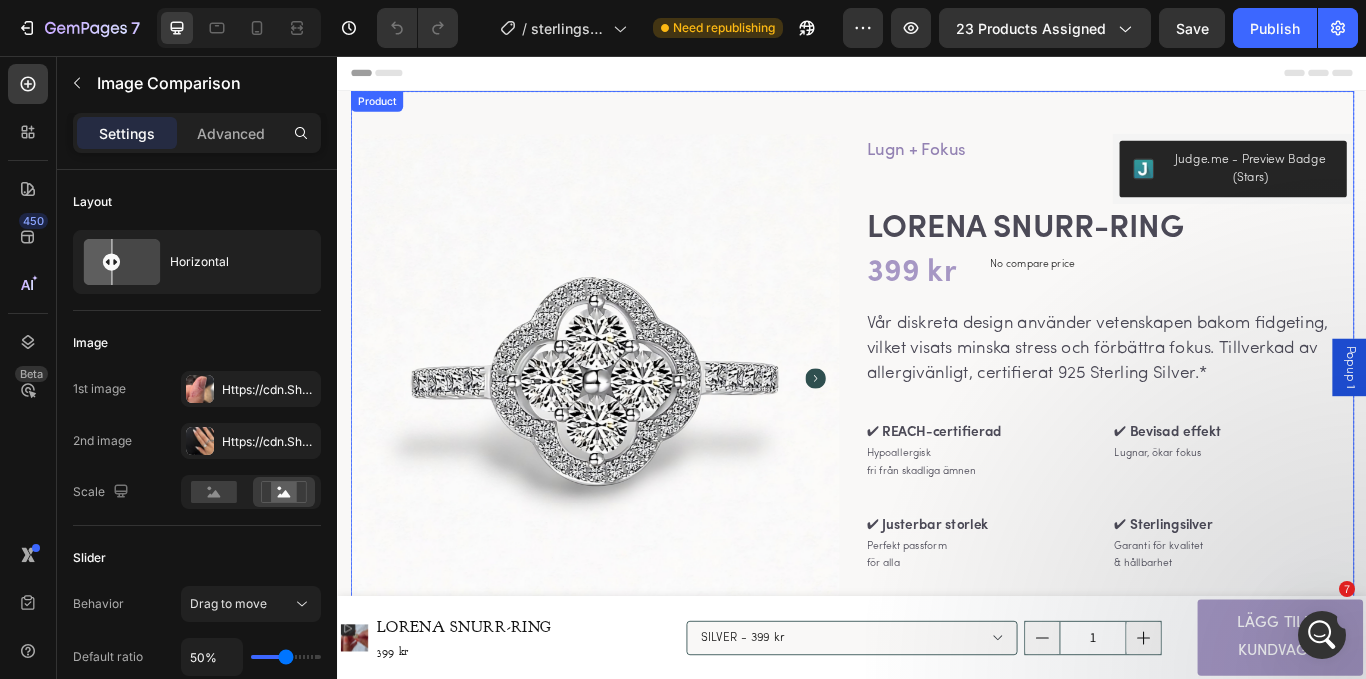 click on "Product Images & Gallery
Material
Frakt & retur
Smyckesvård Accordion Lugn + Fokus Text Block Judge.me - Preview Badge (Stars) Judge.me Row LORENA SNURR-RING Product Title 399 kr Product Price Product Price No compare price Product Price Row Vår diskreta design använder vetenskapen bakom fidgeting, vilket visats minska stress och förbättra fokus. Tillverkad av allergivänligt, certifierat 925 Sterling Silver.* Text Block ✔ REACH-certifierad Text Block Hypoallergisk fri från skadliga ämnen Text Block ✔ Bevisad effekt Text Block Lugnar, ökar fokus Text Block Row ✔    Justerbar storlek Text Block Perfekt passform  för alla Text Block ✔ Sterlingsilver Text Block Garanti för kvalitet  & hållbarhet Text Block Row FÄRG: SILVER SILVER SILVER GULD GULD Product Variants & Swatches
1" at bounding box center (937, 601) 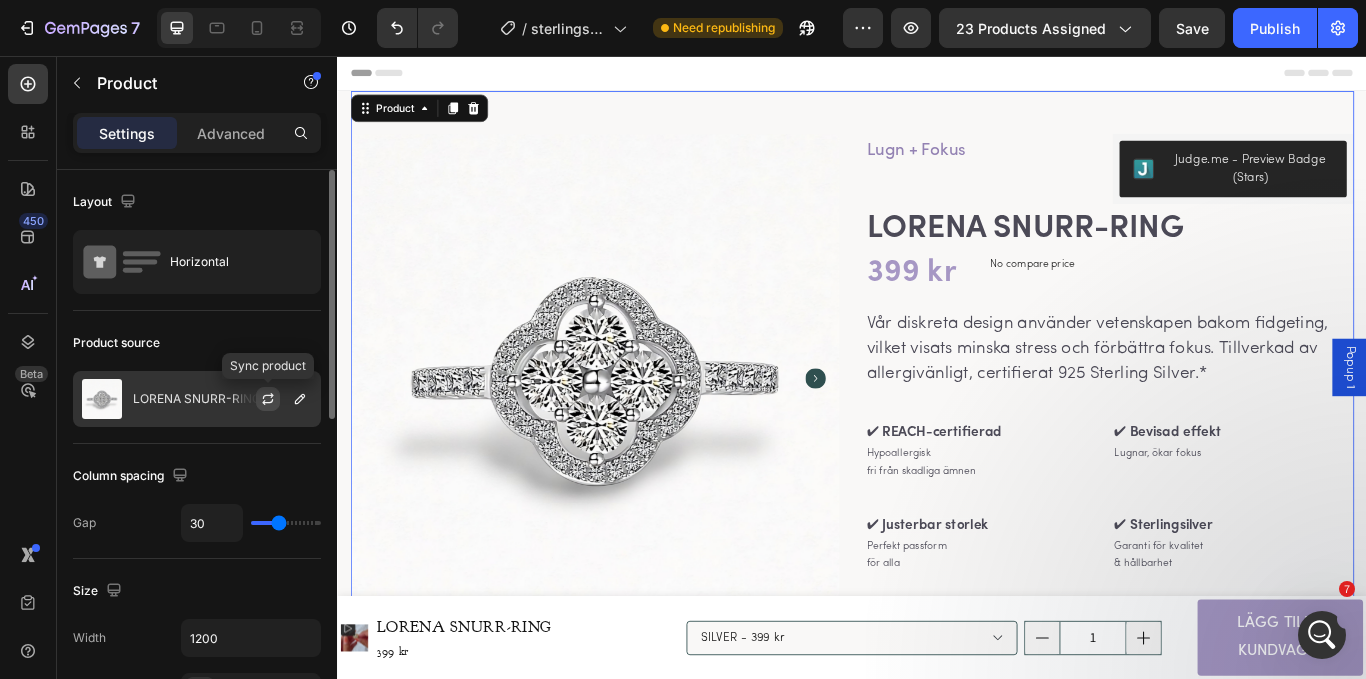 click 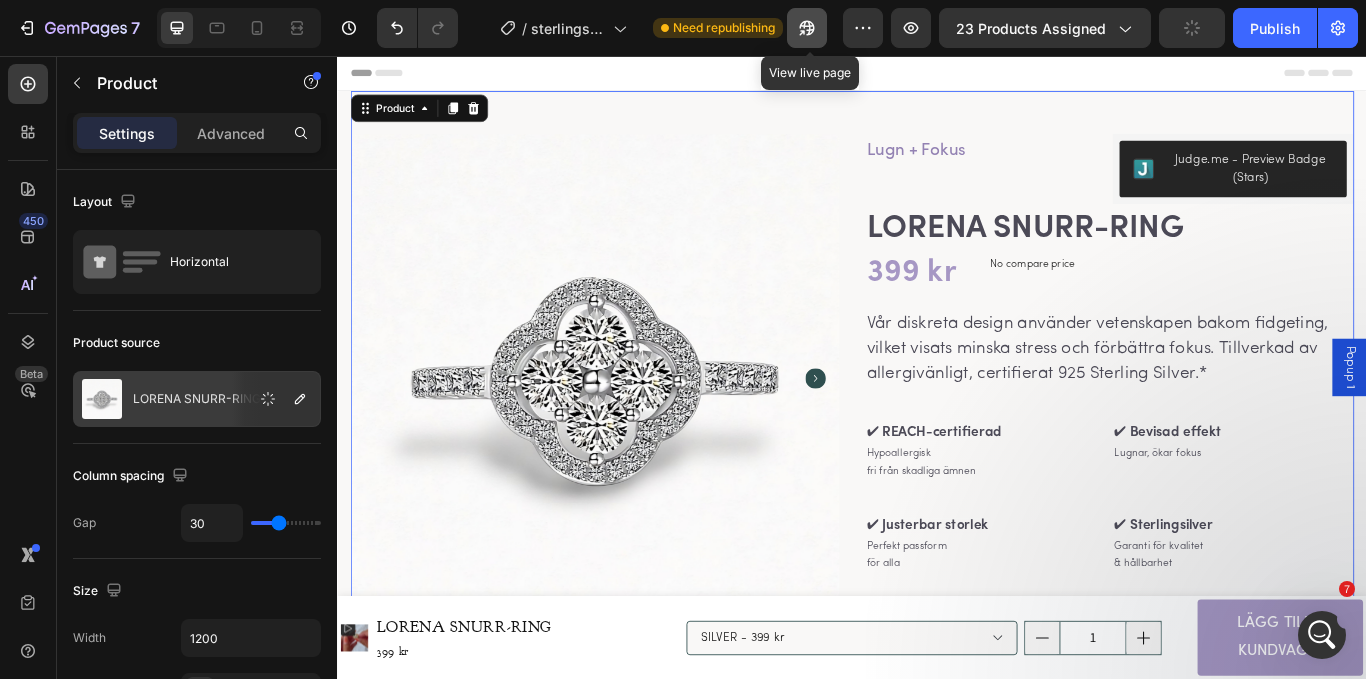 click 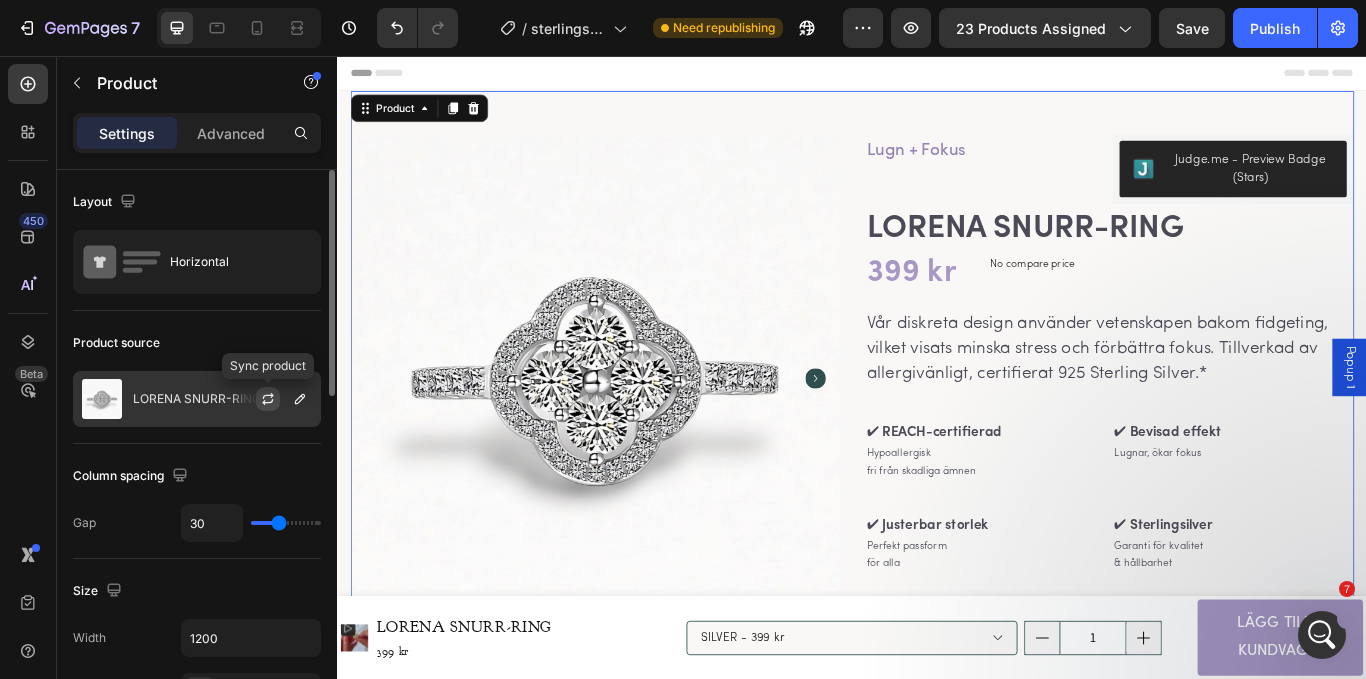 click 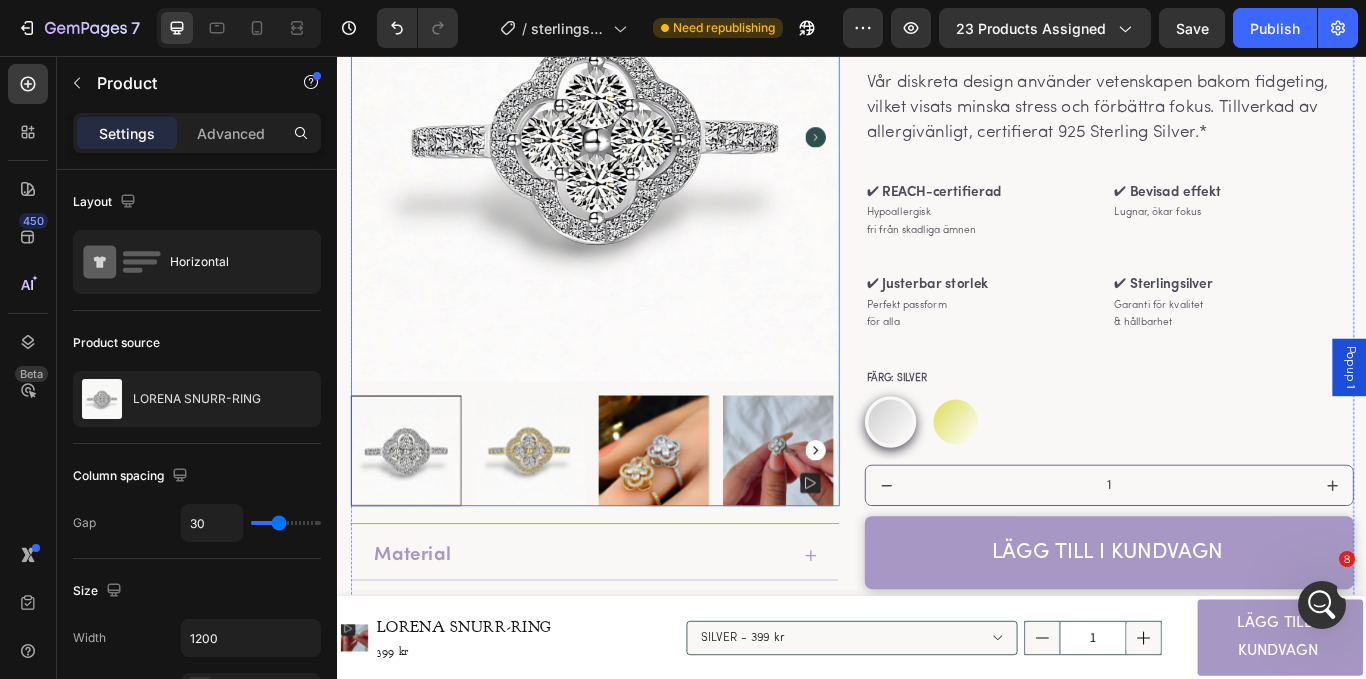 scroll, scrollTop: 297, scrollLeft: 0, axis: vertical 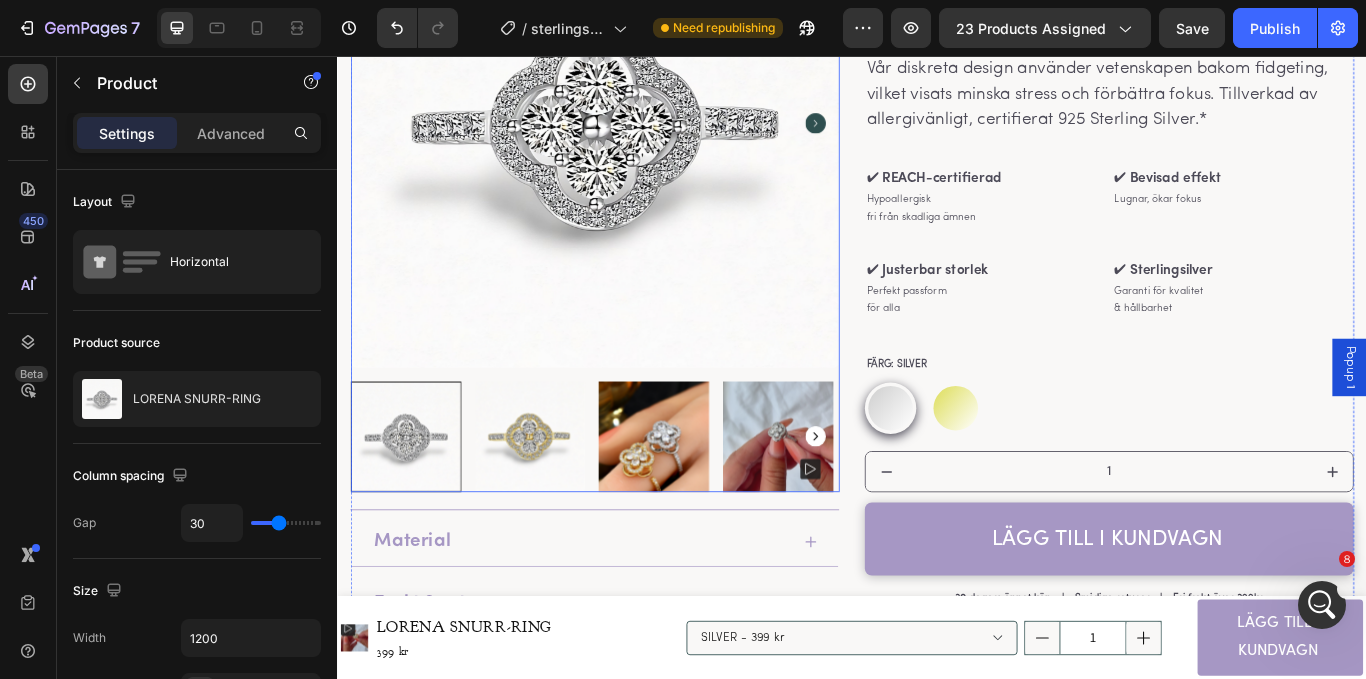 click at bounding box center (850, 500) 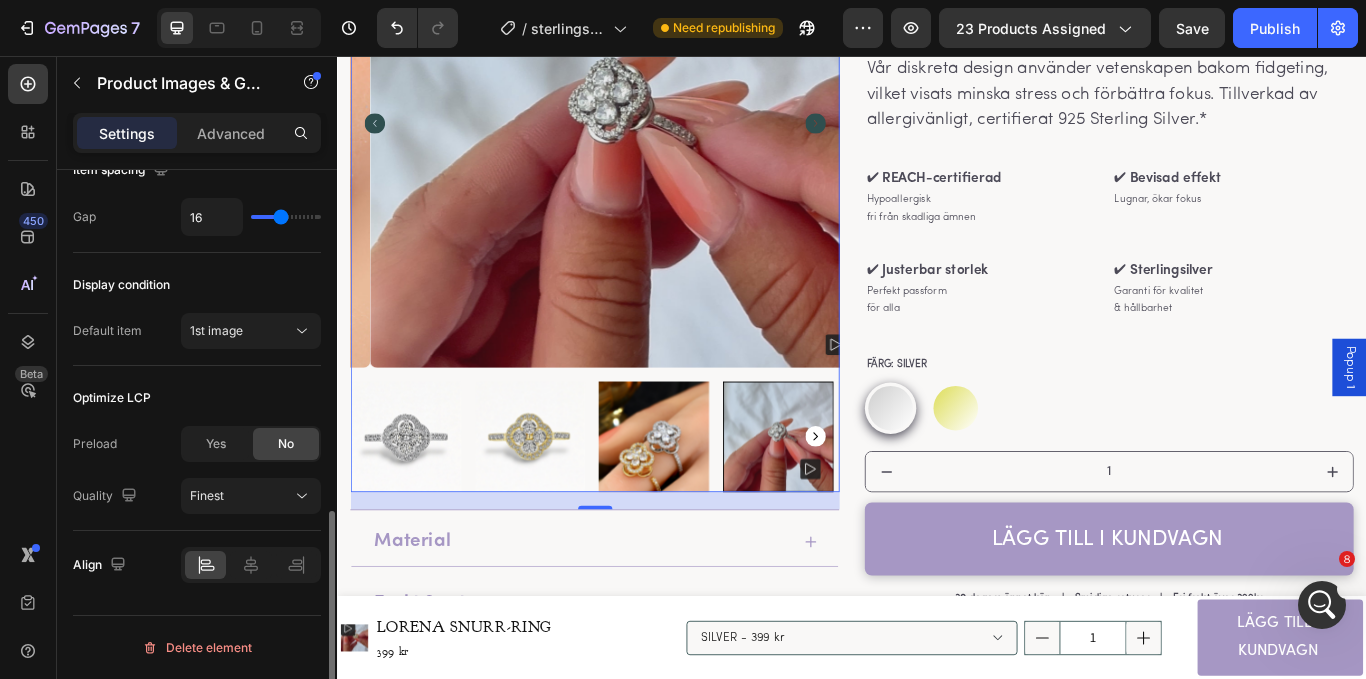 scroll, scrollTop: 1120, scrollLeft: 0, axis: vertical 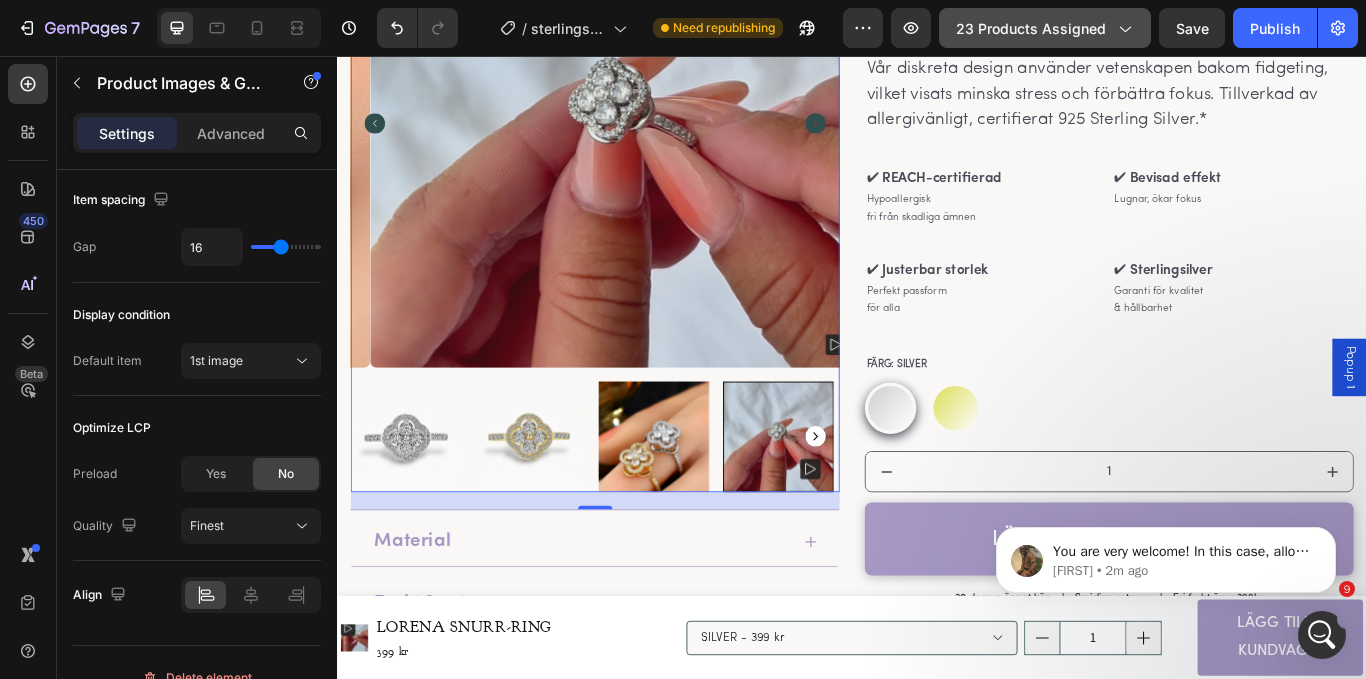 click on "23 products assigned" 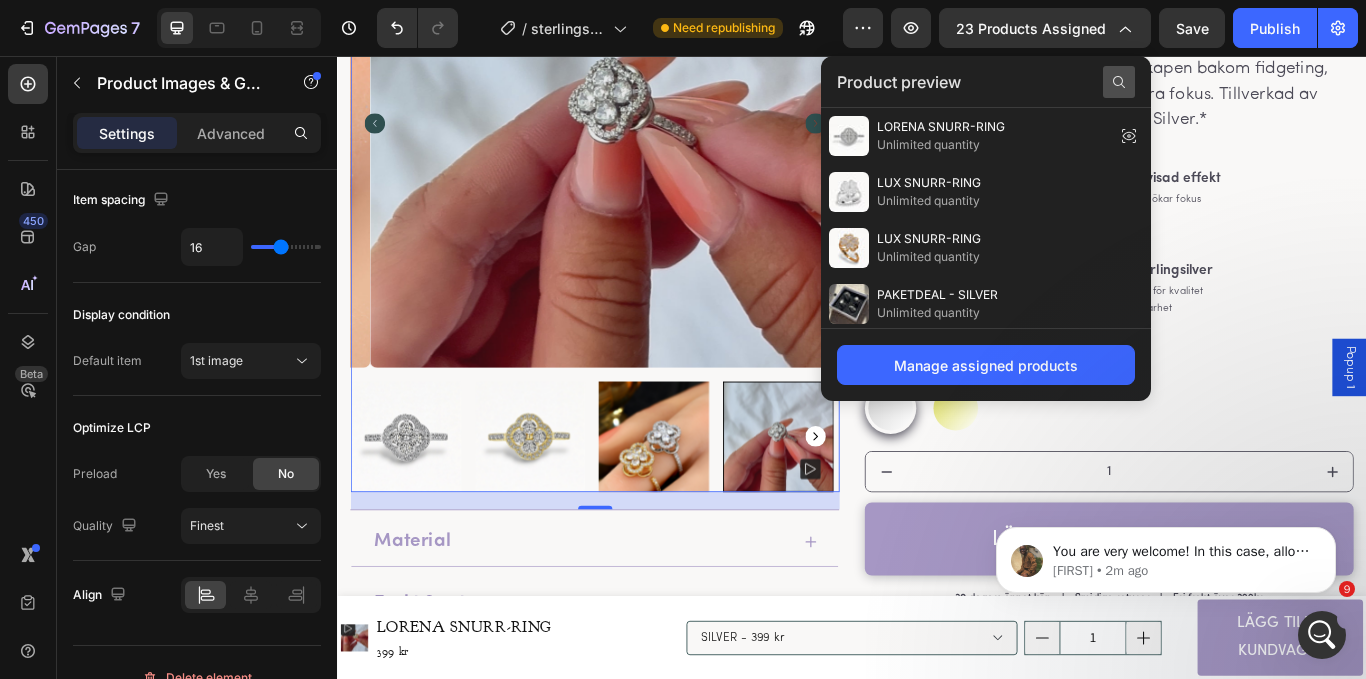 click 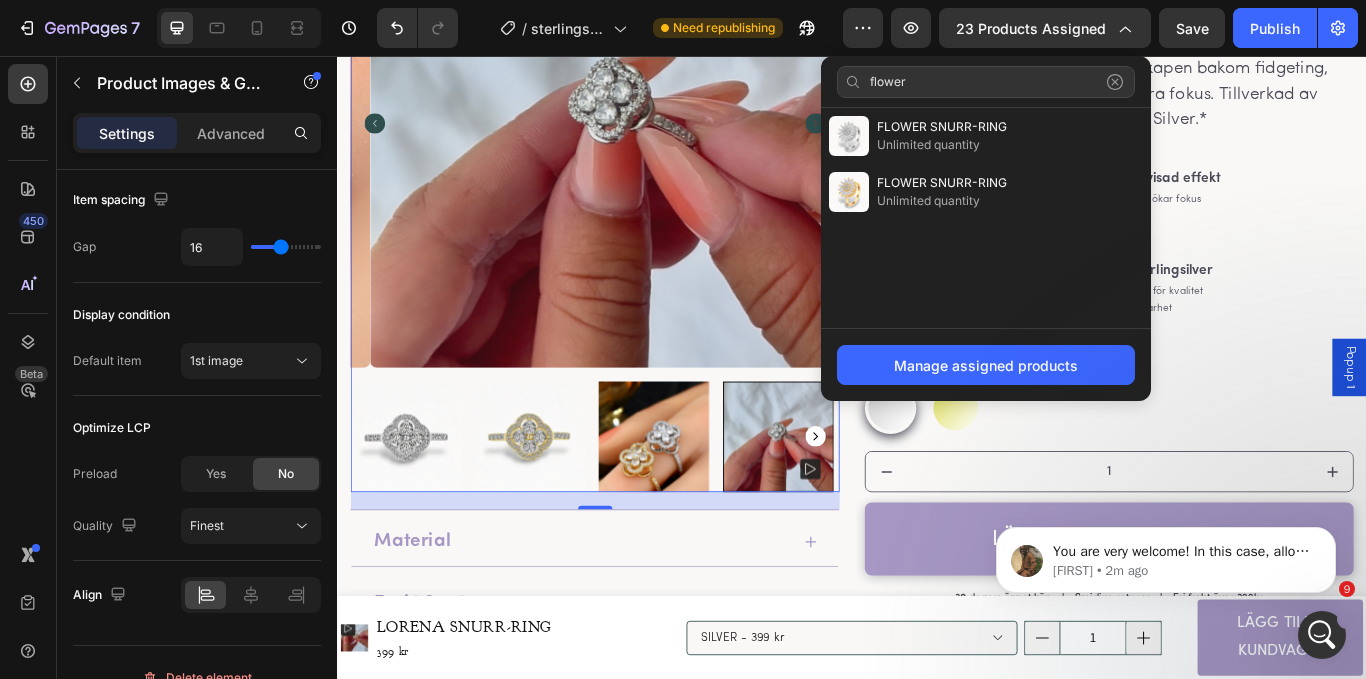 type on "flower" 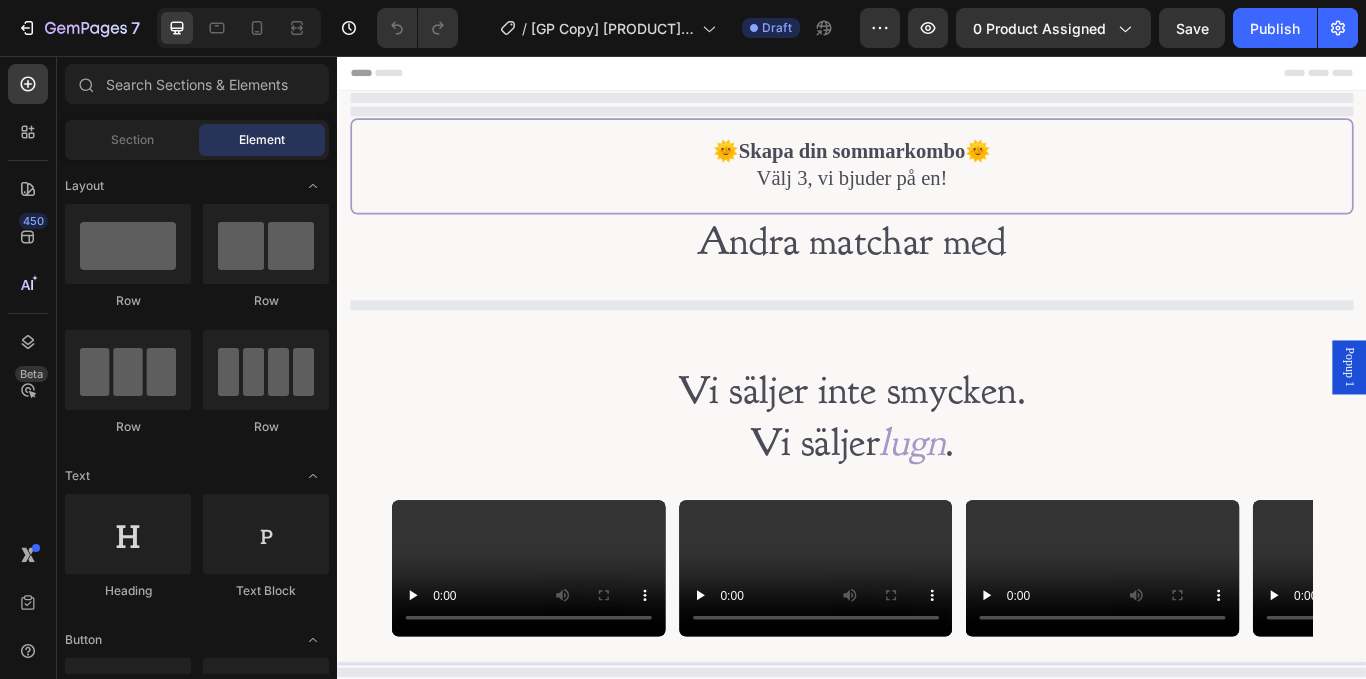 scroll, scrollTop: 0, scrollLeft: 0, axis: both 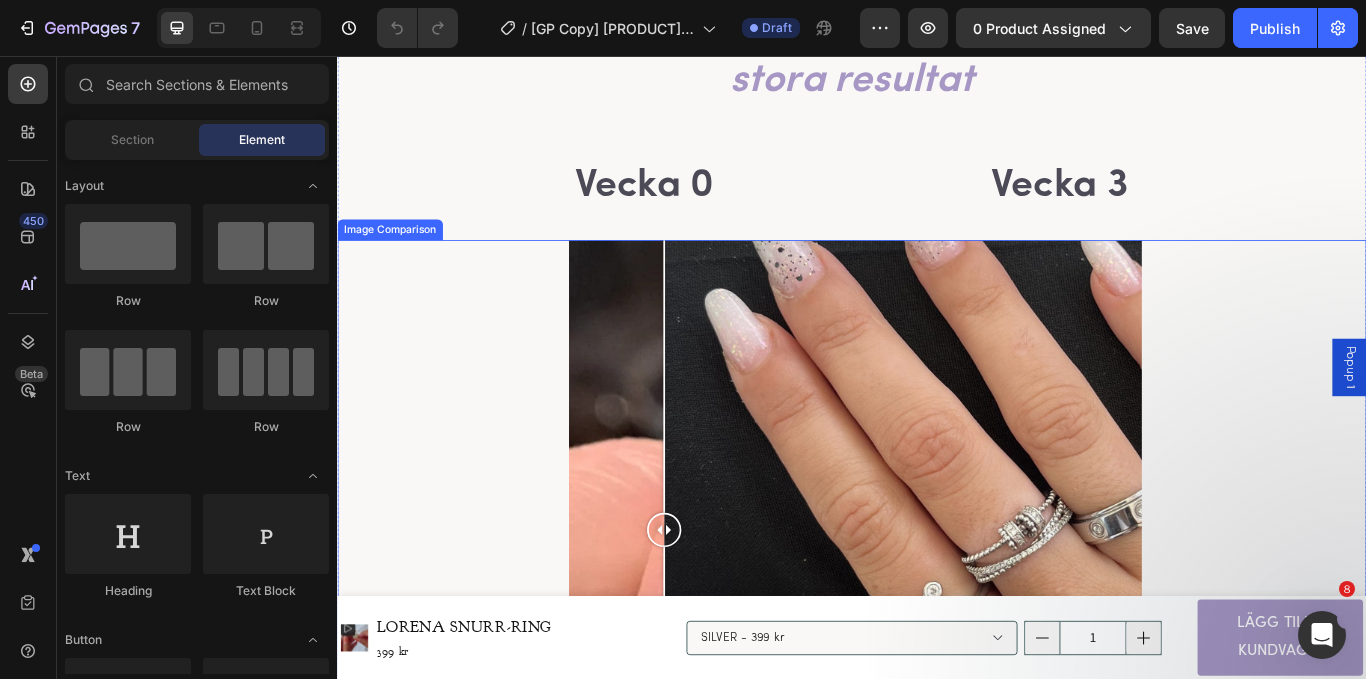 click at bounding box center [937, 608] 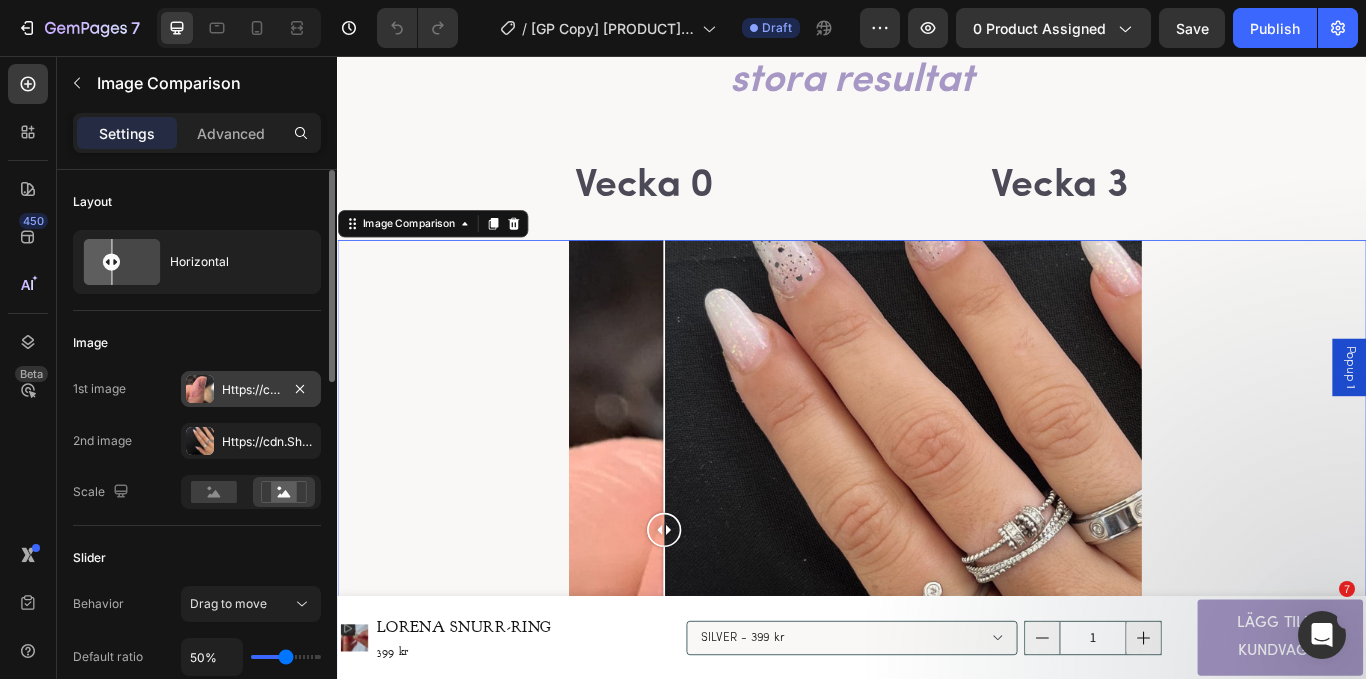 click on "Https://cdn.Shopify.Com/s/files/1/0845/6201/8648/files/gempages_521103520842122378-d690391e-9b80-48a4-882b-3693894bf46e.Jpg" at bounding box center (251, 390) 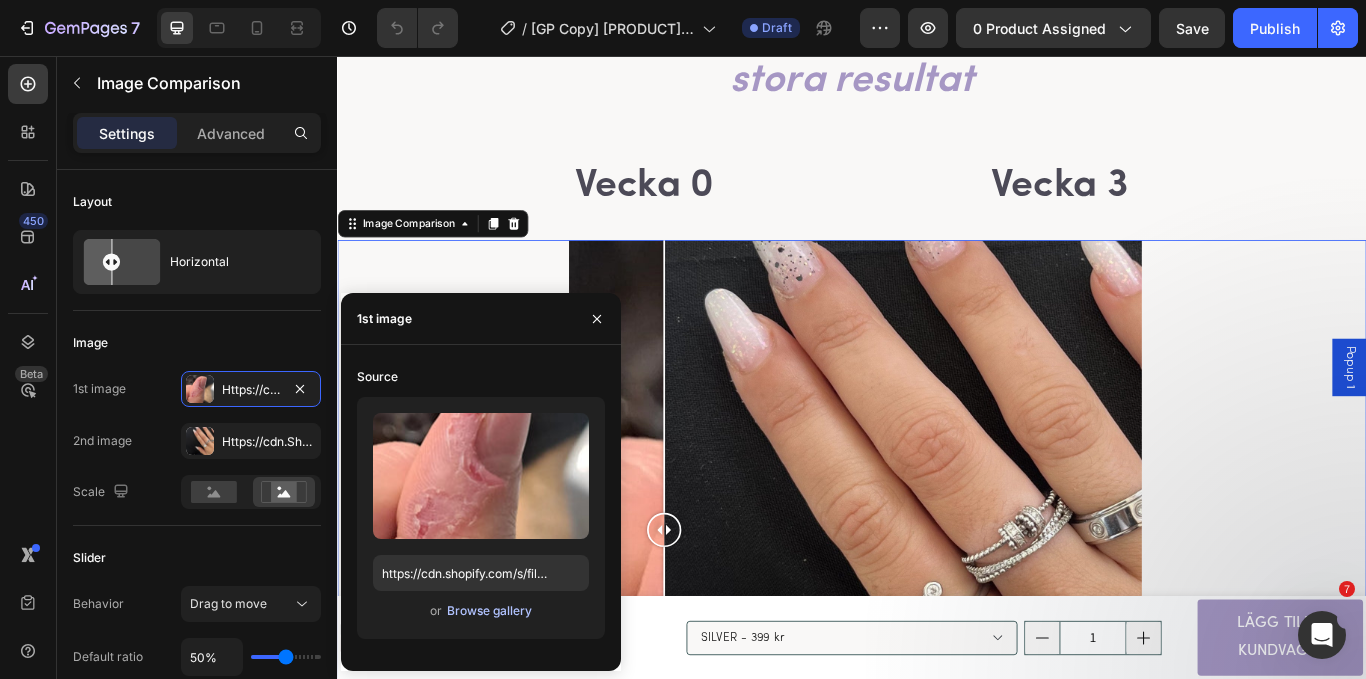 click on "Browse gallery" at bounding box center [489, 611] 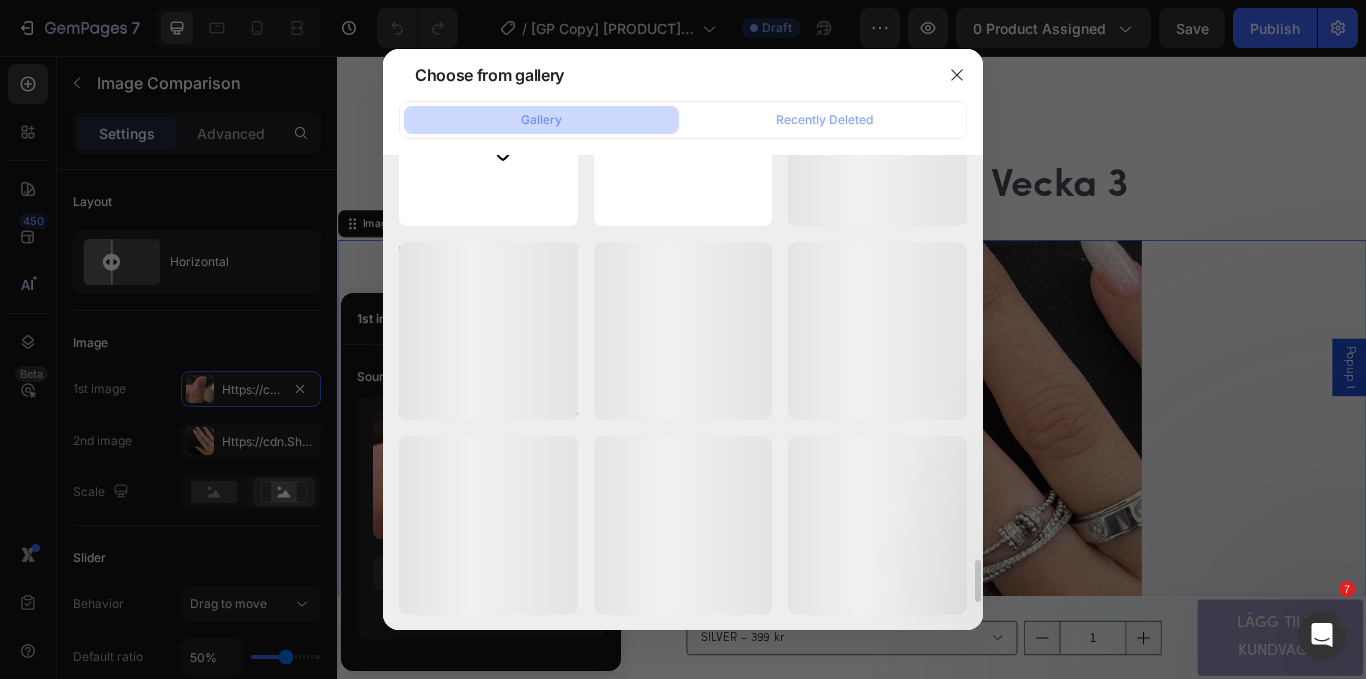 scroll, scrollTop: 4255, scrollLeft: 0, axis: vertical 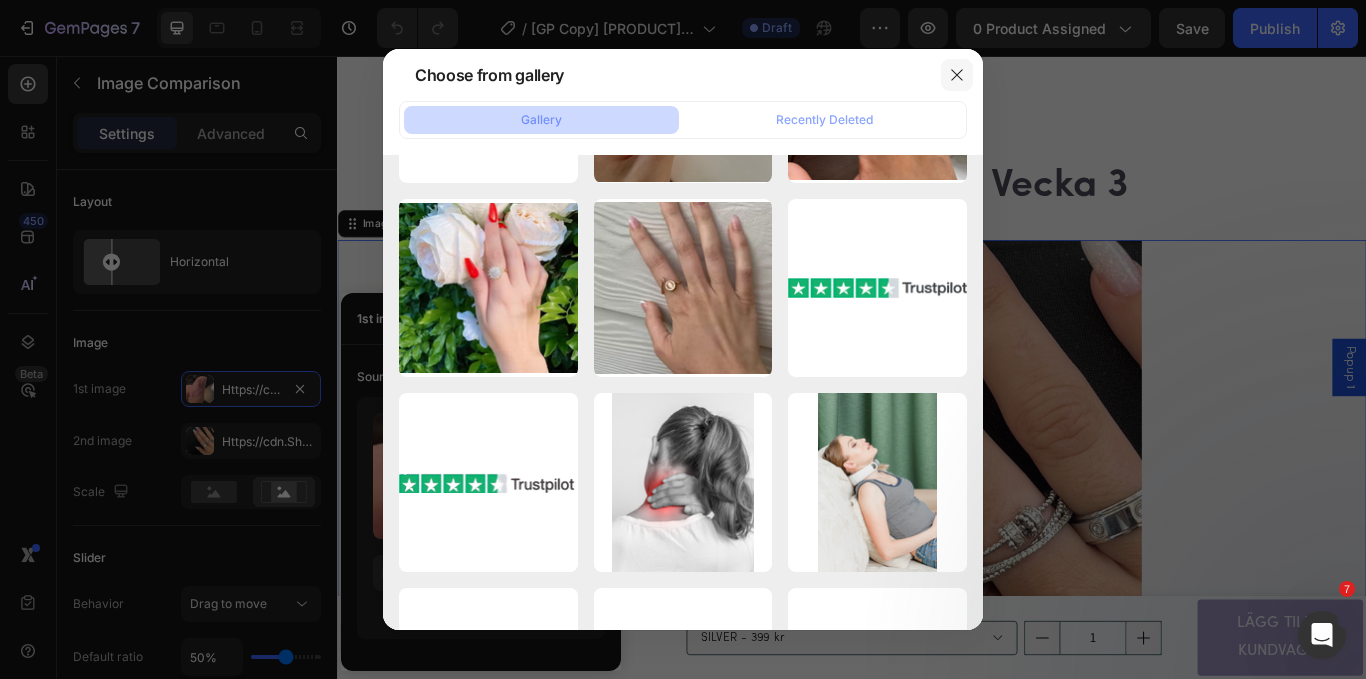 click at bounding box center [957, 75] 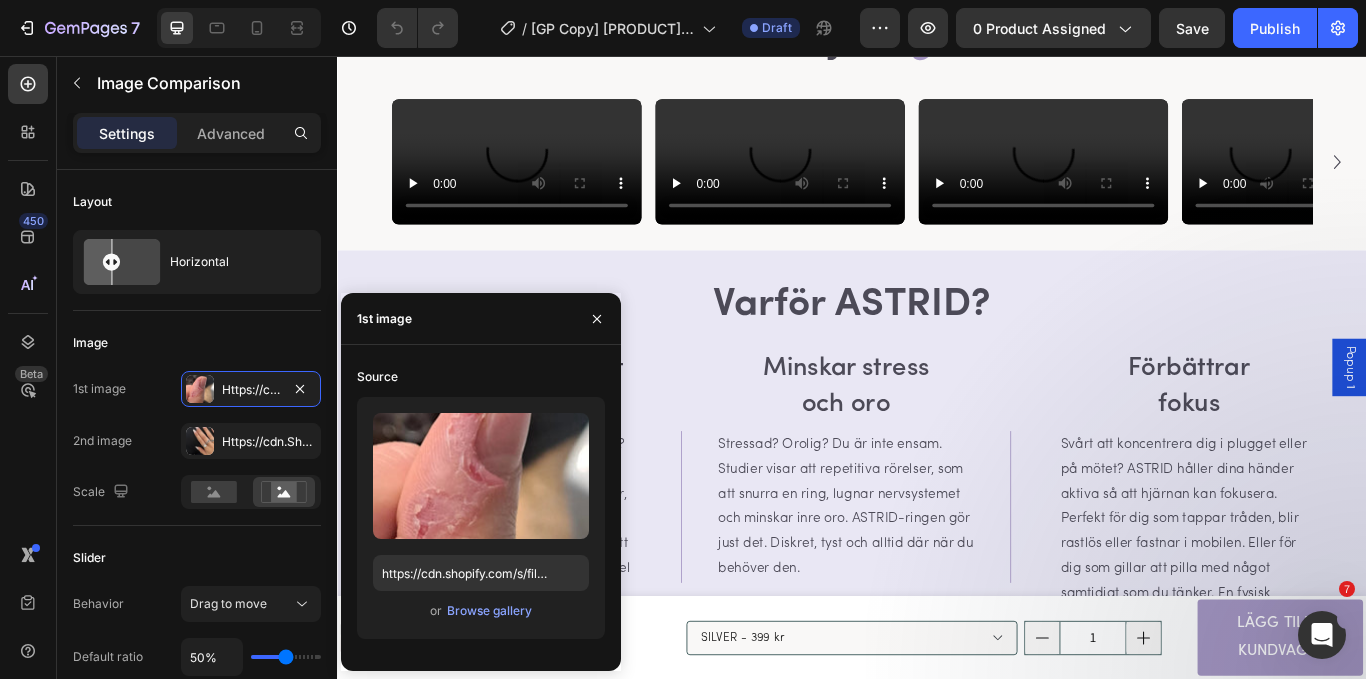 scroll, scrollTop: 1830, scrollLeft: 0, axis: vertical 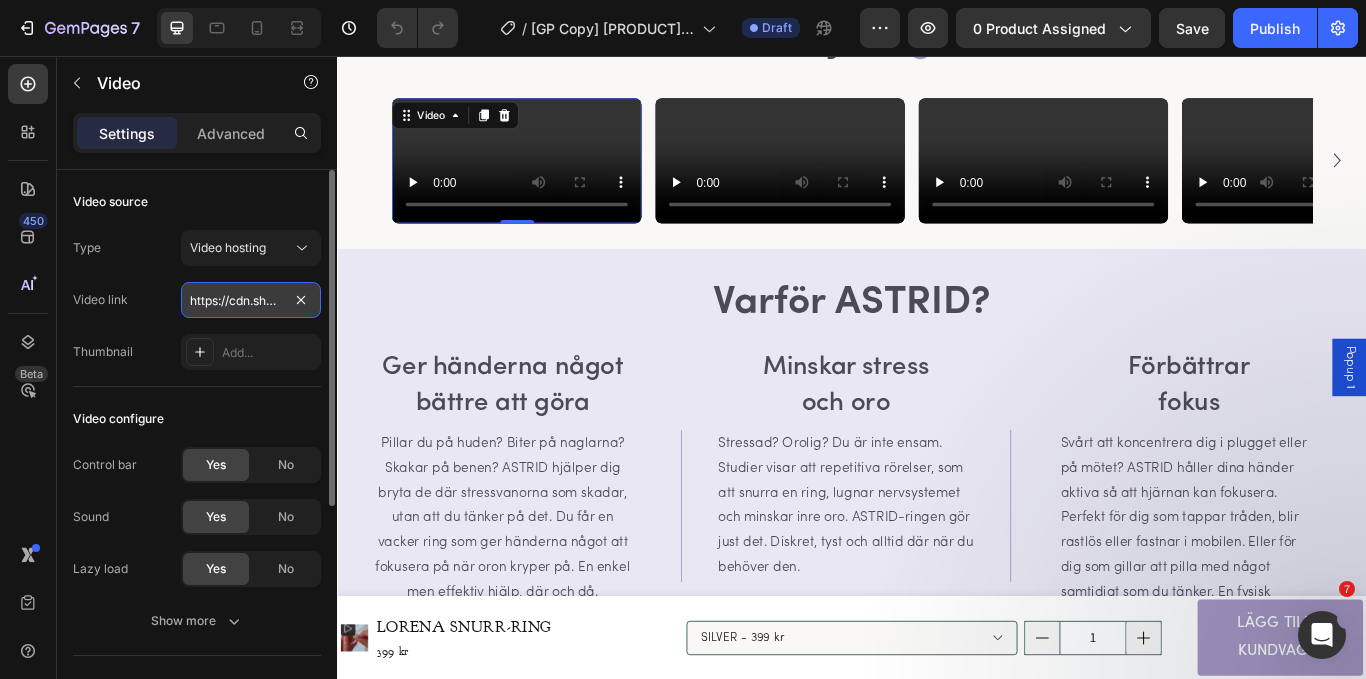 click on "https://cdn.shopify.com/videos/c/o/v/7ca4c2ef0c4d412b899c0b1159e85c1b.mov" at bounding box center [251, 300] 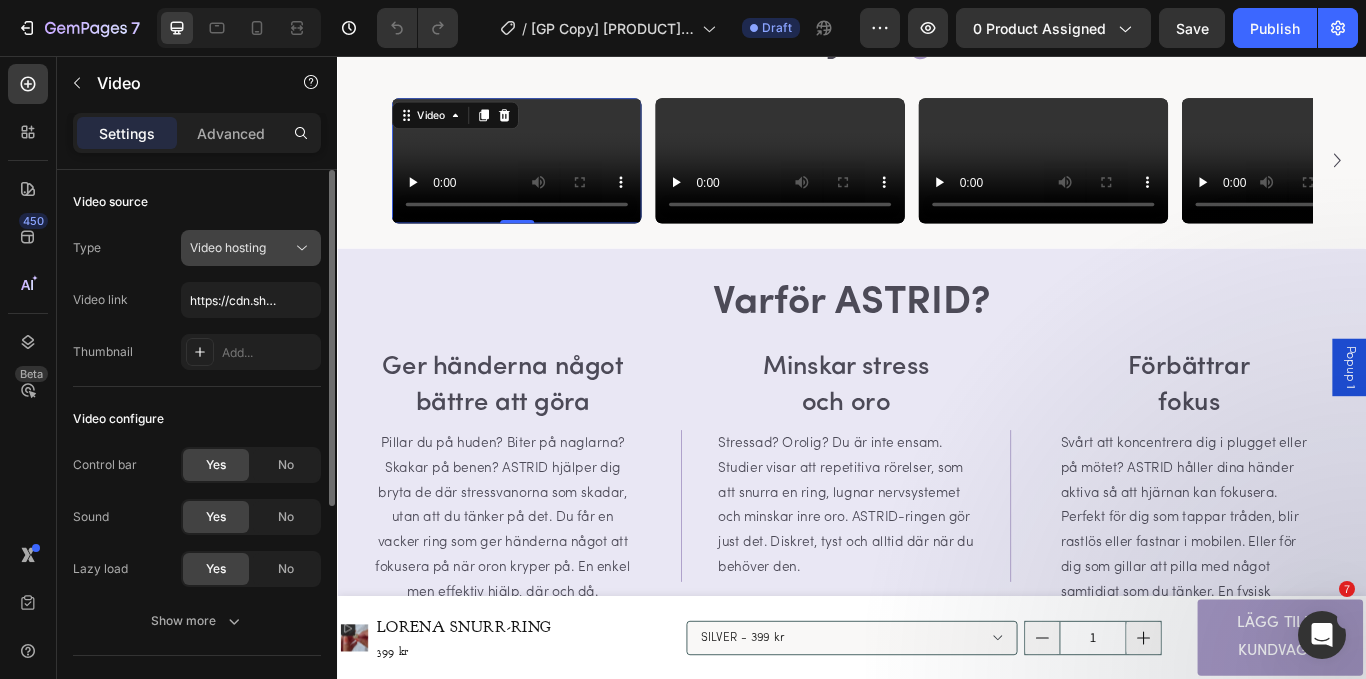 click on "Video hosting" at bounding box center [228, 248] 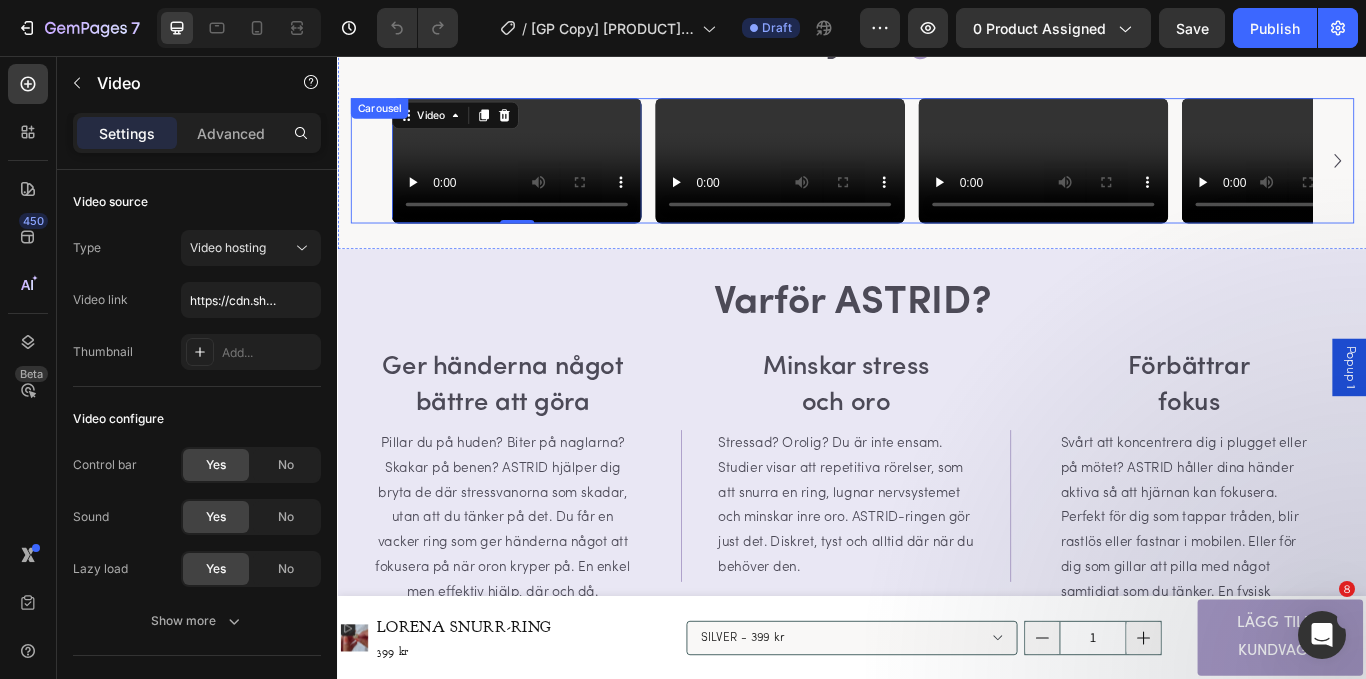 click 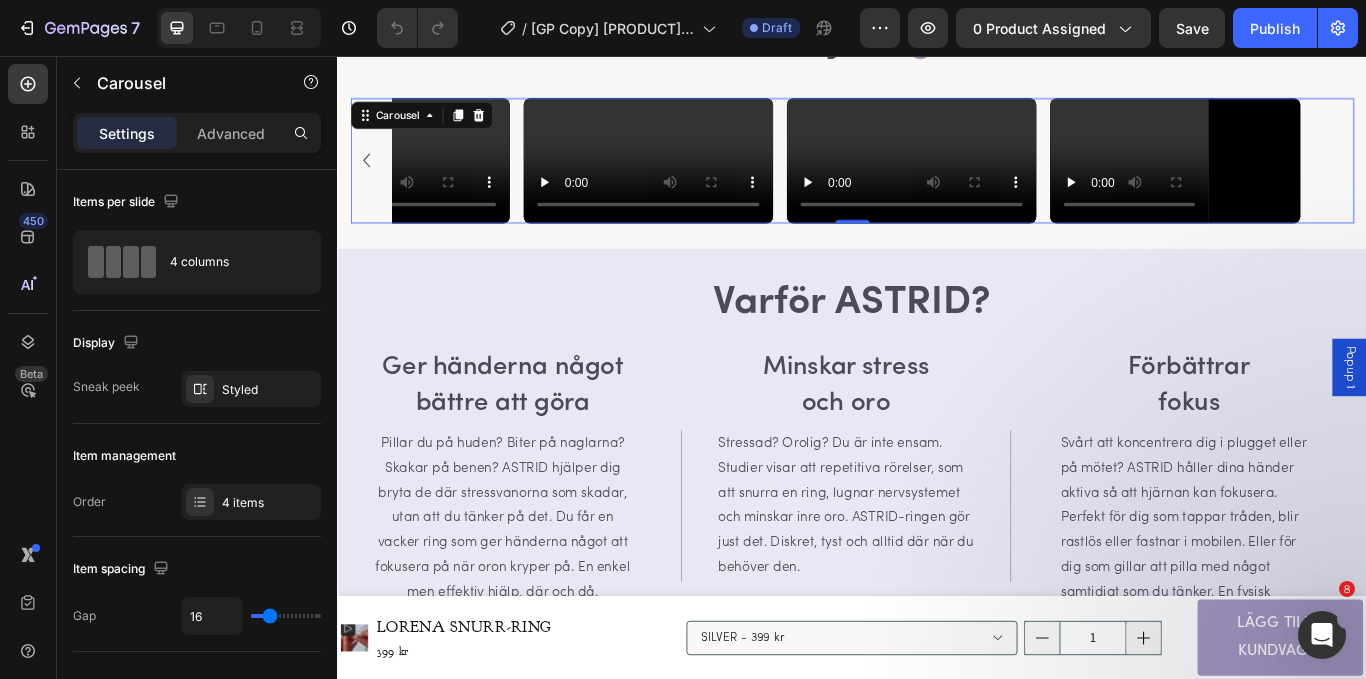 click 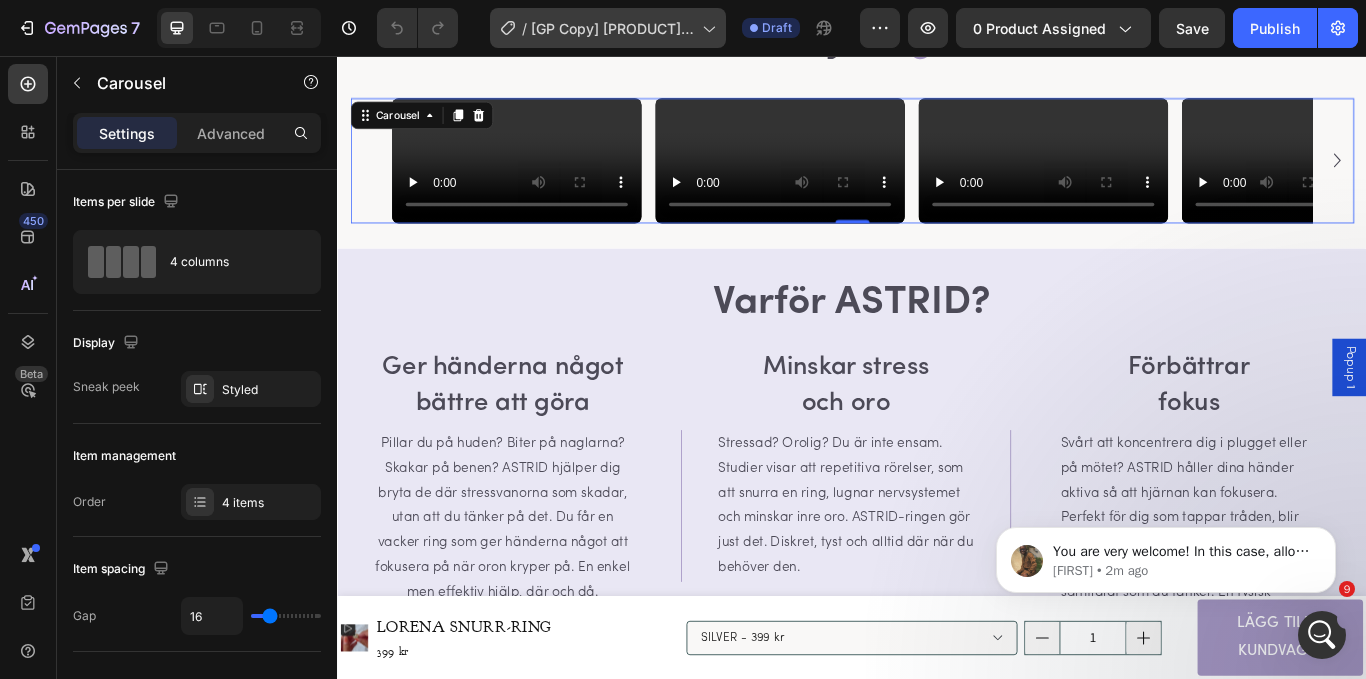 scroll, scrollTop: 0, scrollLeft: 0, axis: both 